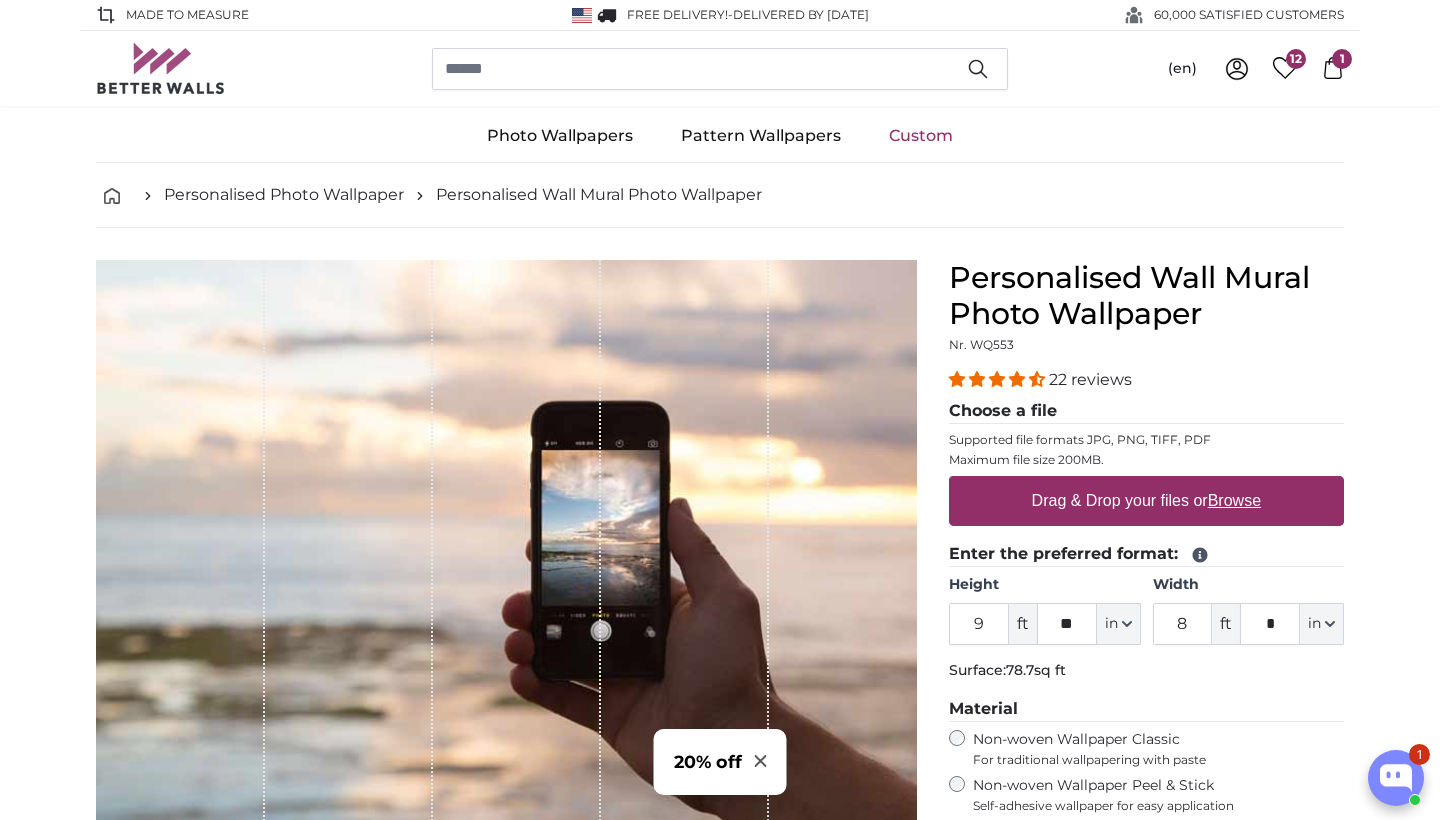 scroll, scrollTop: 0, scrollLeft: 0, axis: both 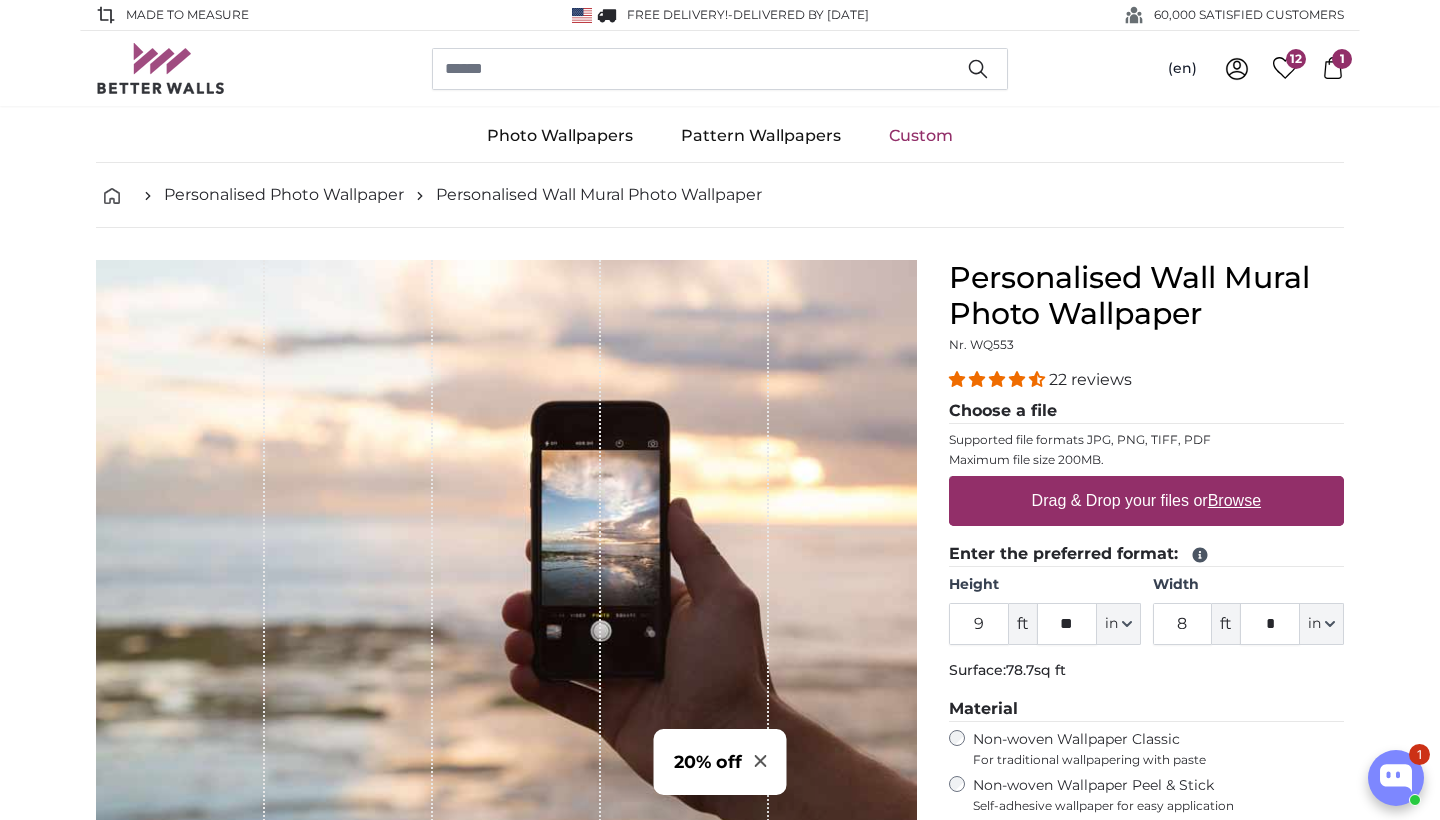 type on "**********" 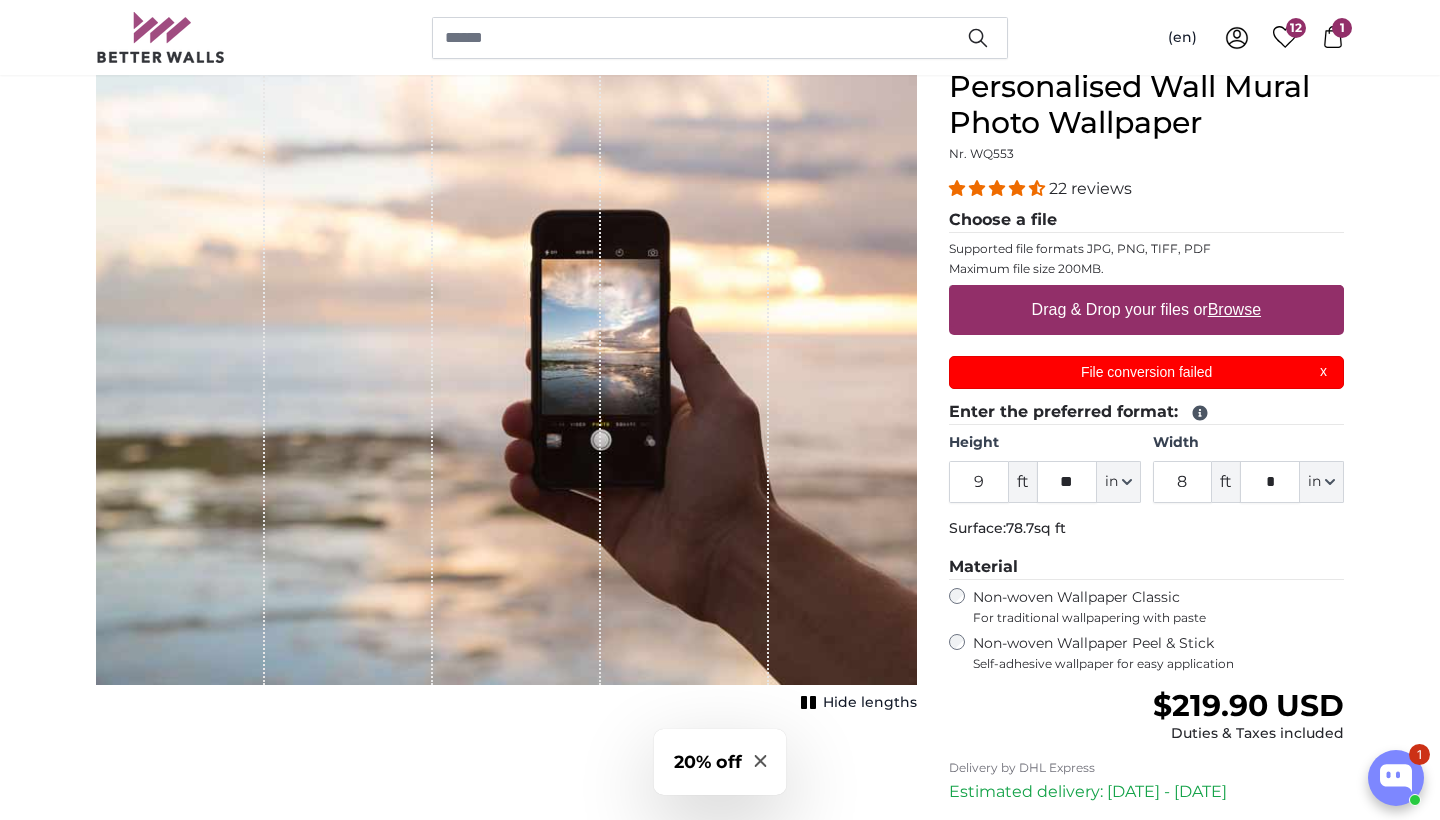 scroll, scrollTop: 0, scrollLeft: 0, axis: both 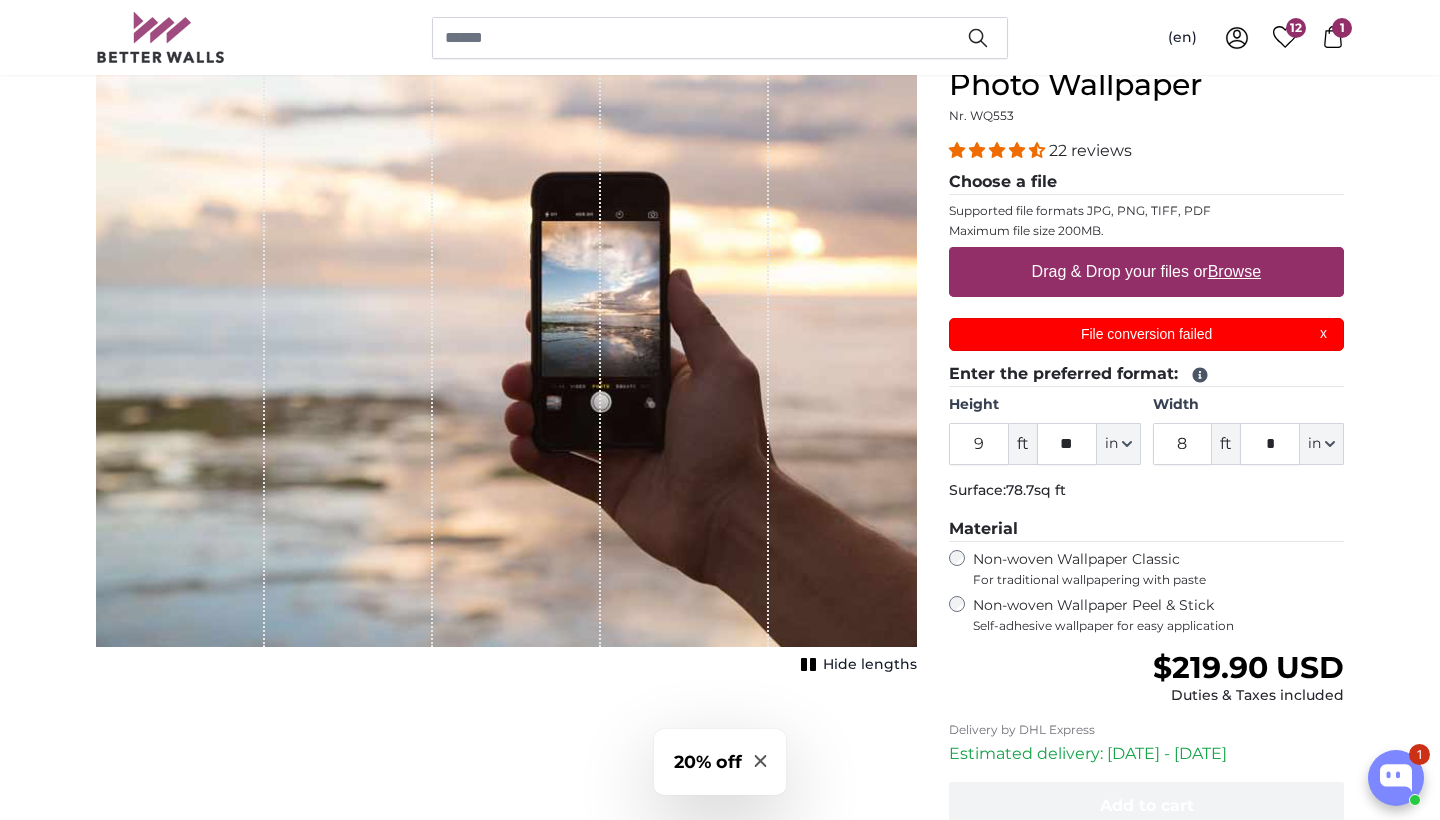 click on "Browse" at bounding box center [1234, 271] 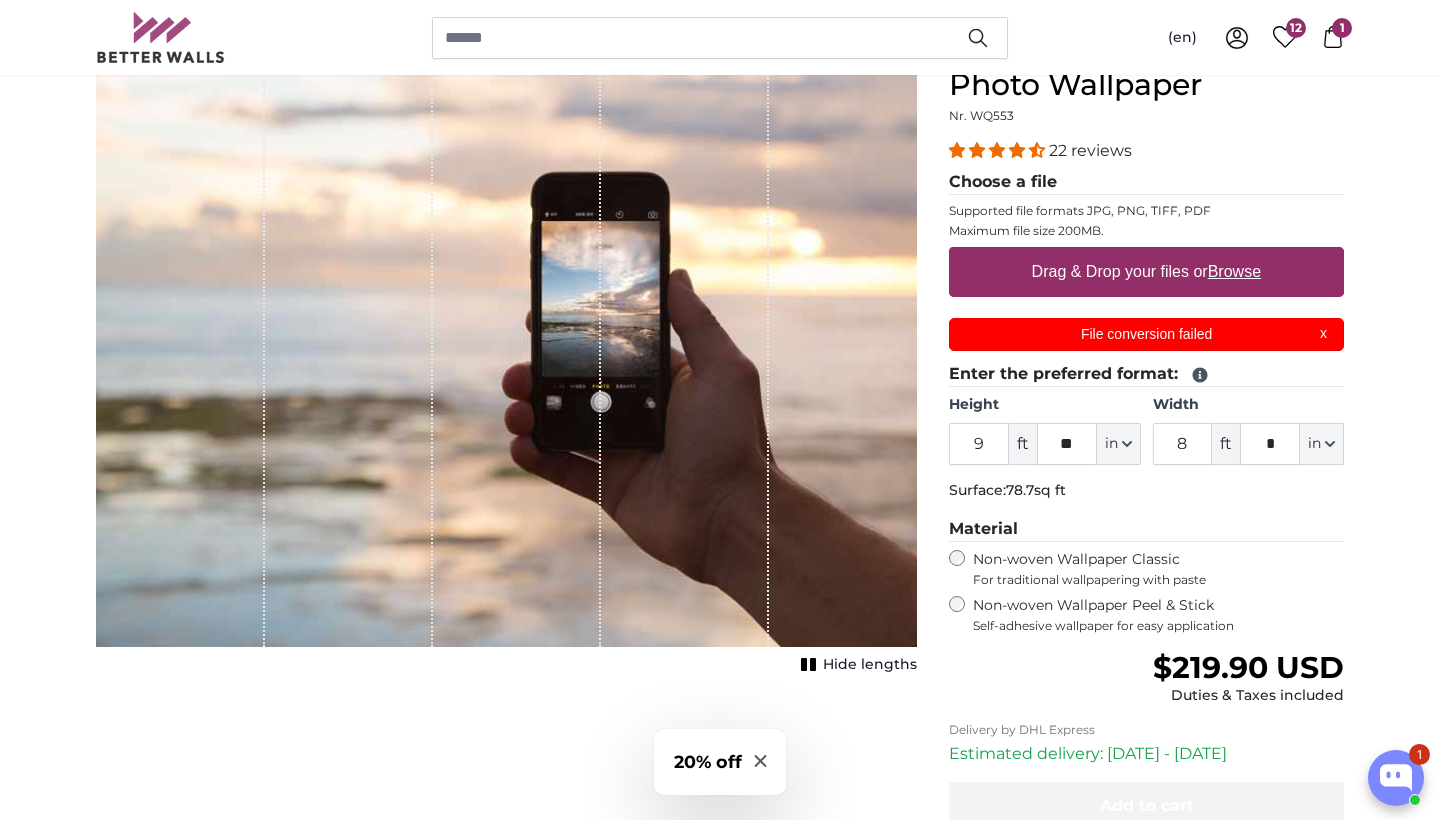 type on "**********" 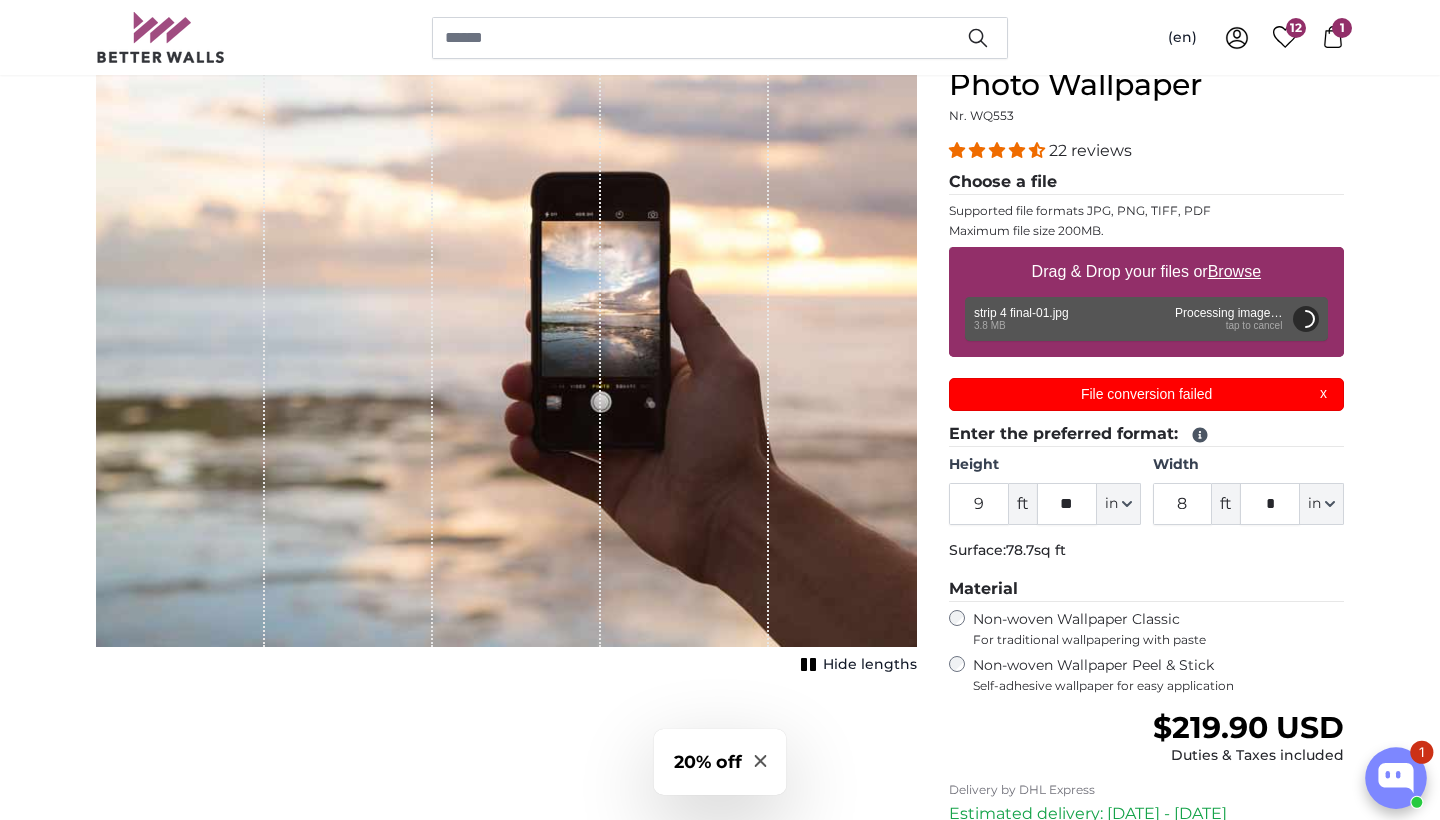 click 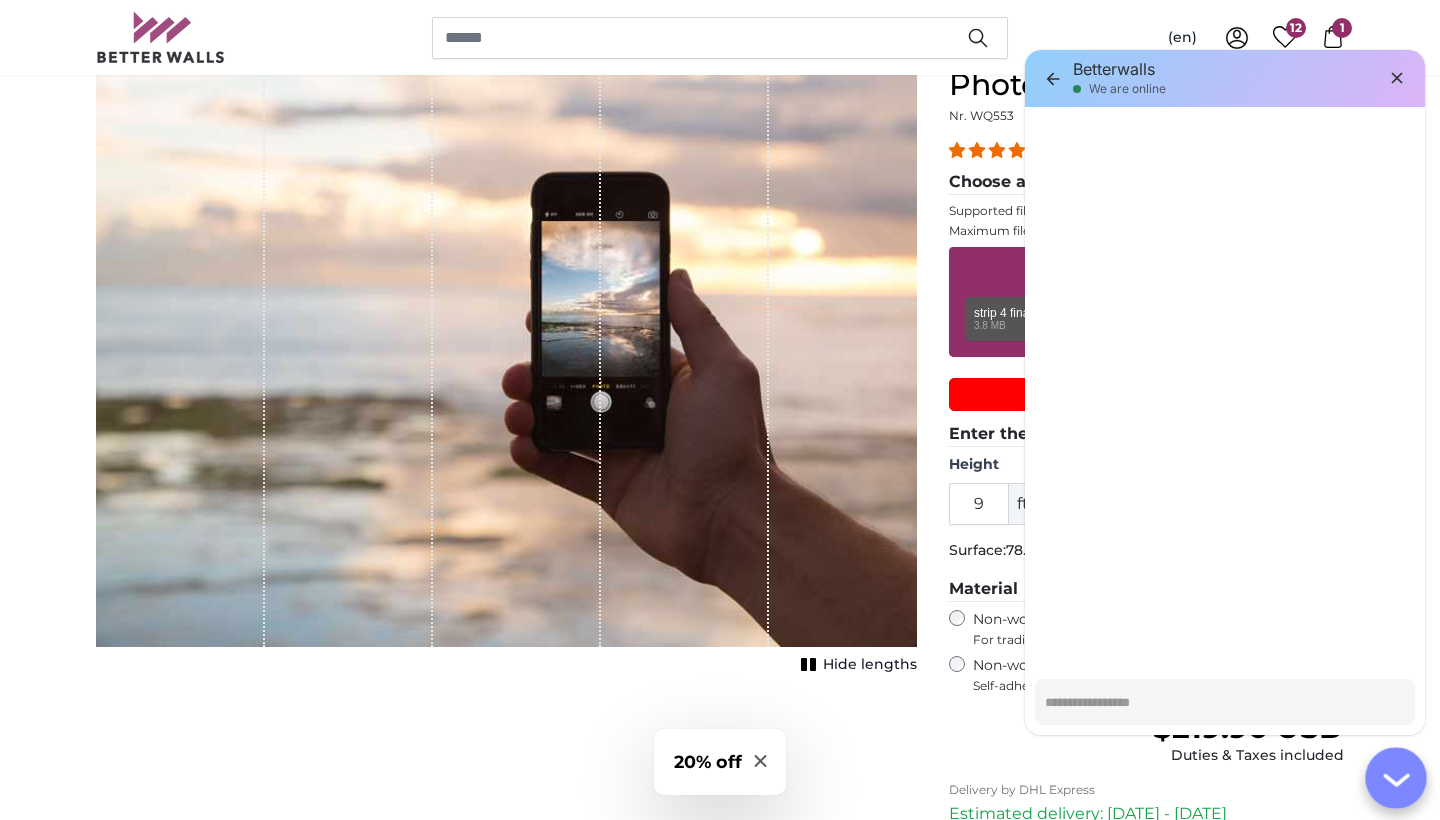type on "*" 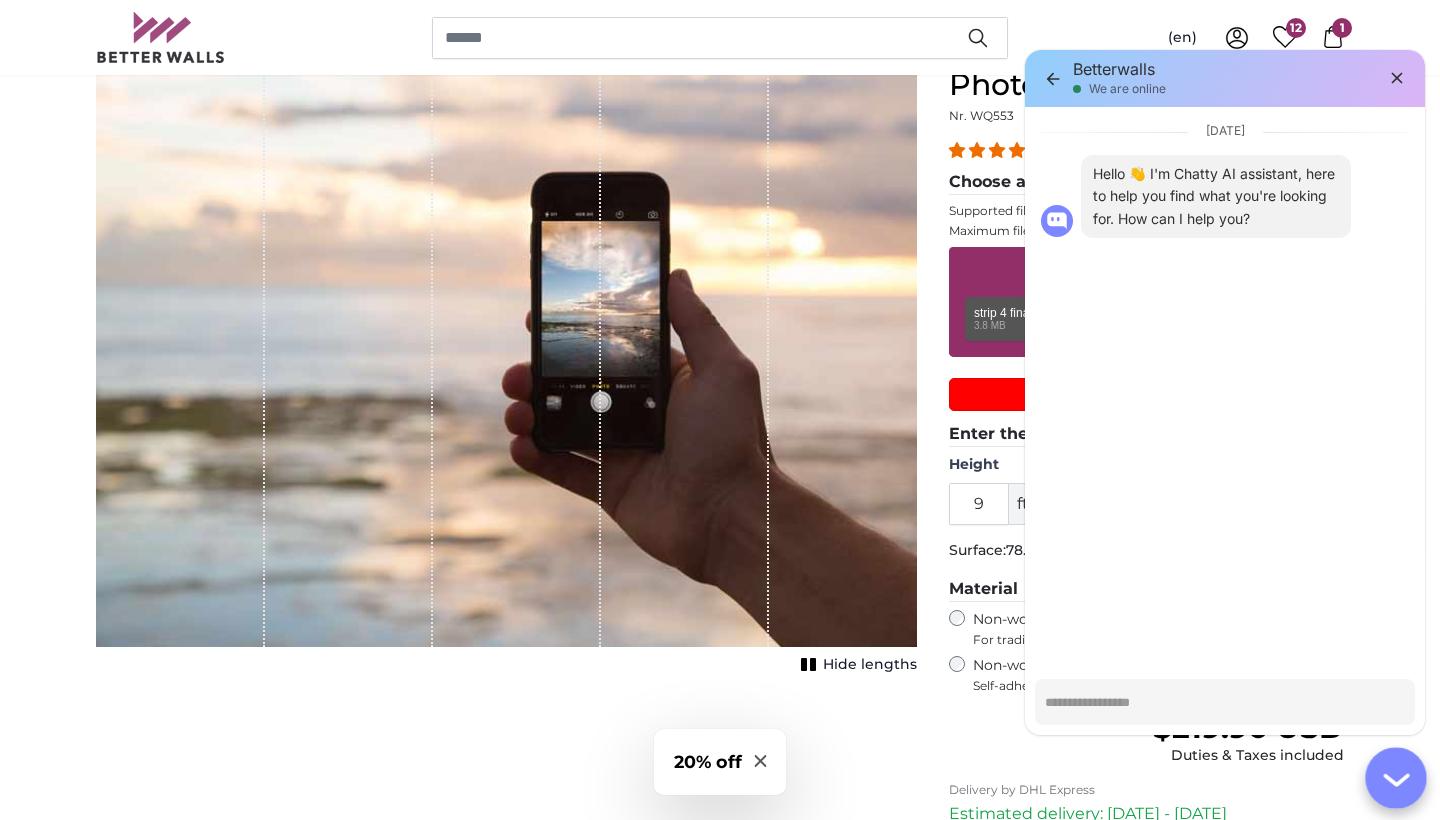 type on "*" 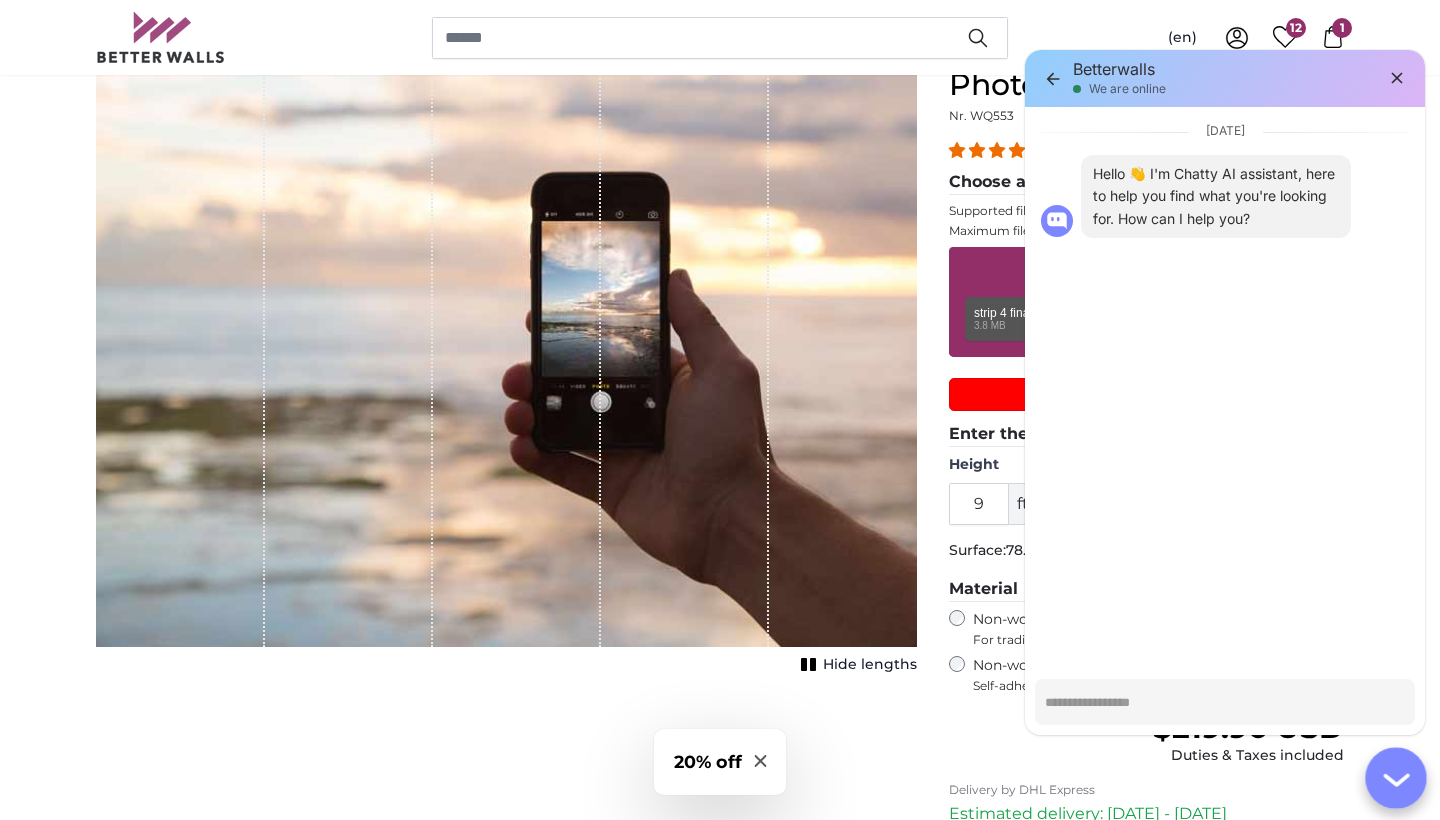 type on "*" 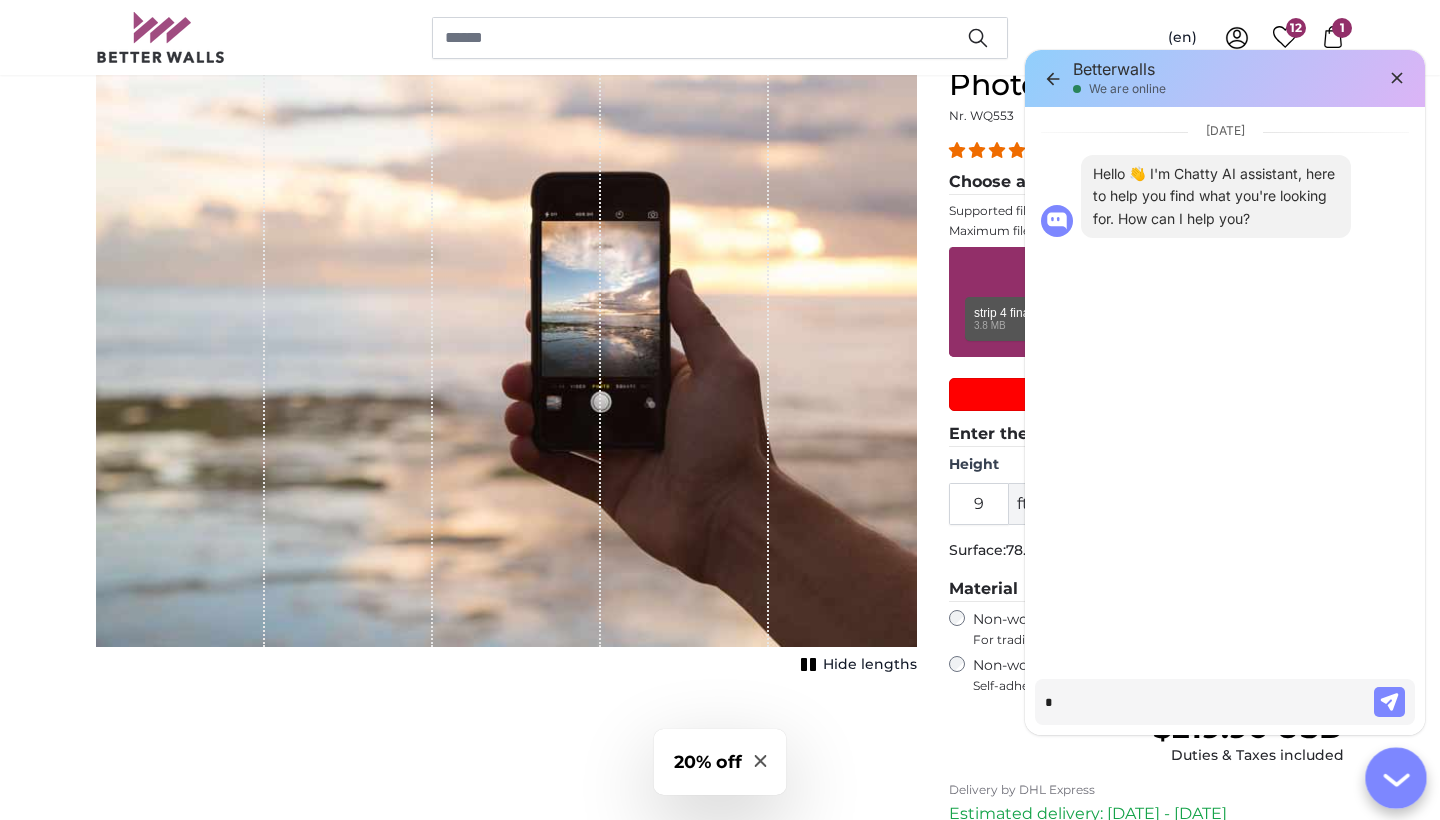 type on "**" 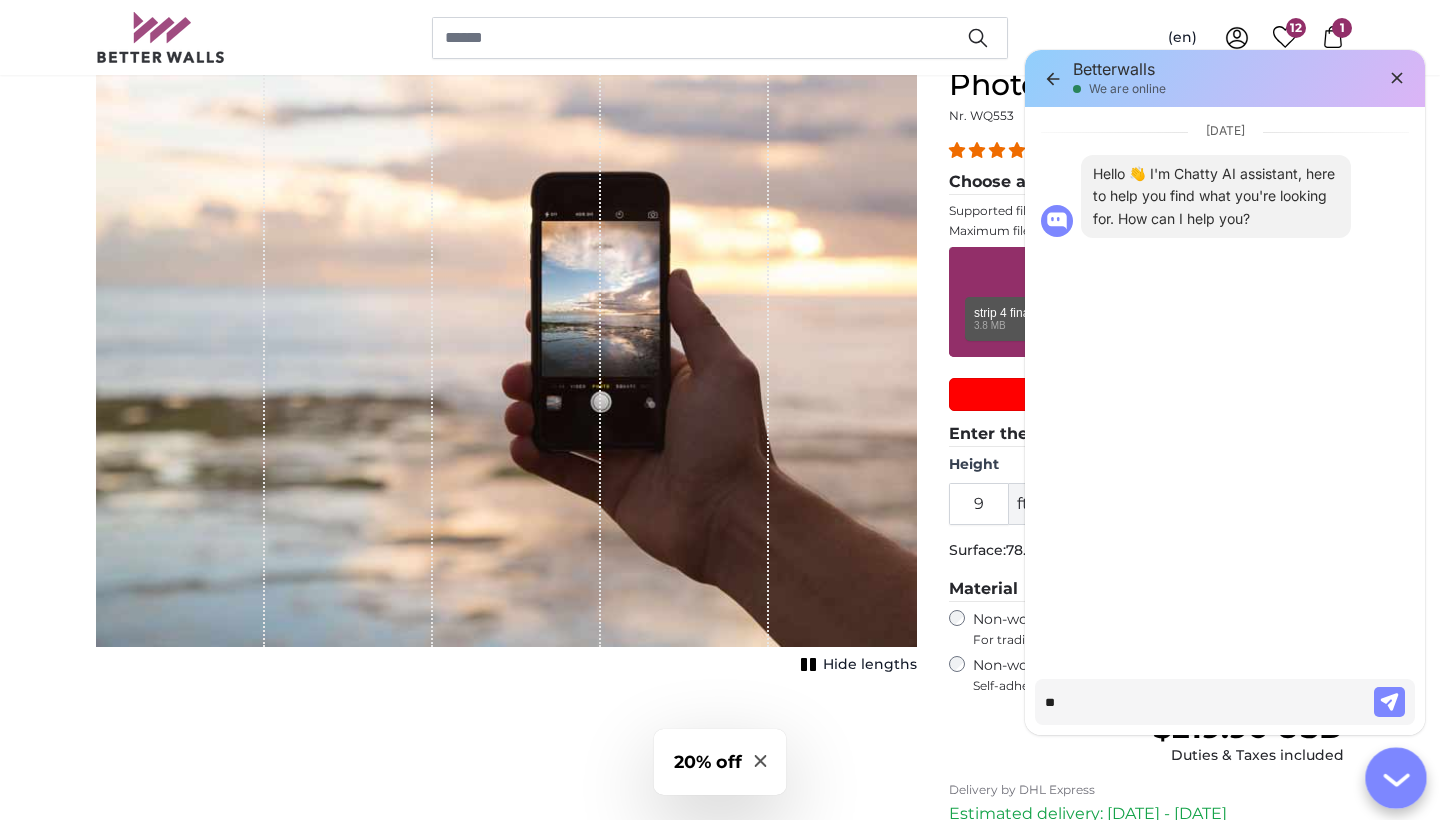 type on "*" 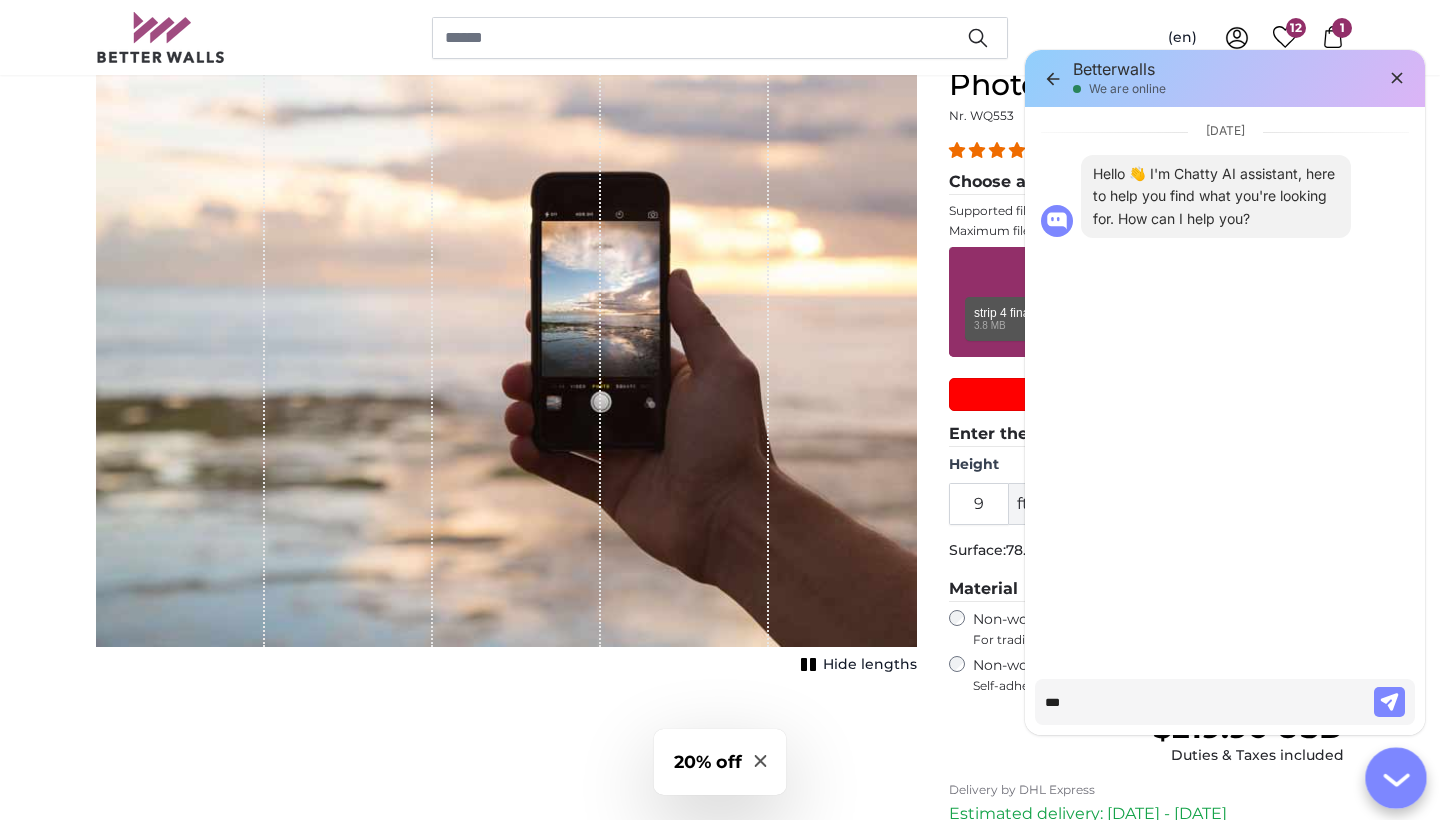 type on "****" 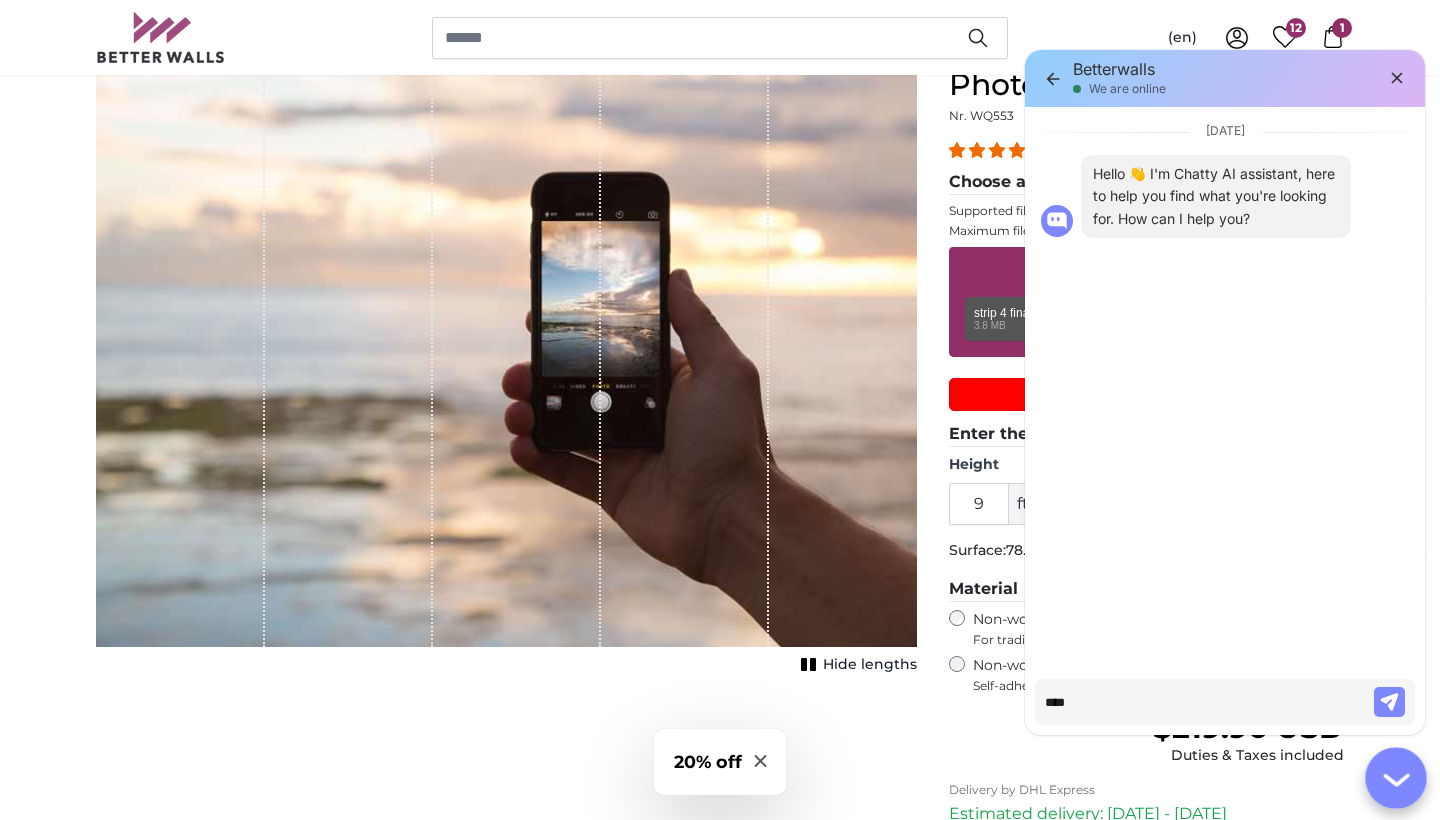 type on "****" 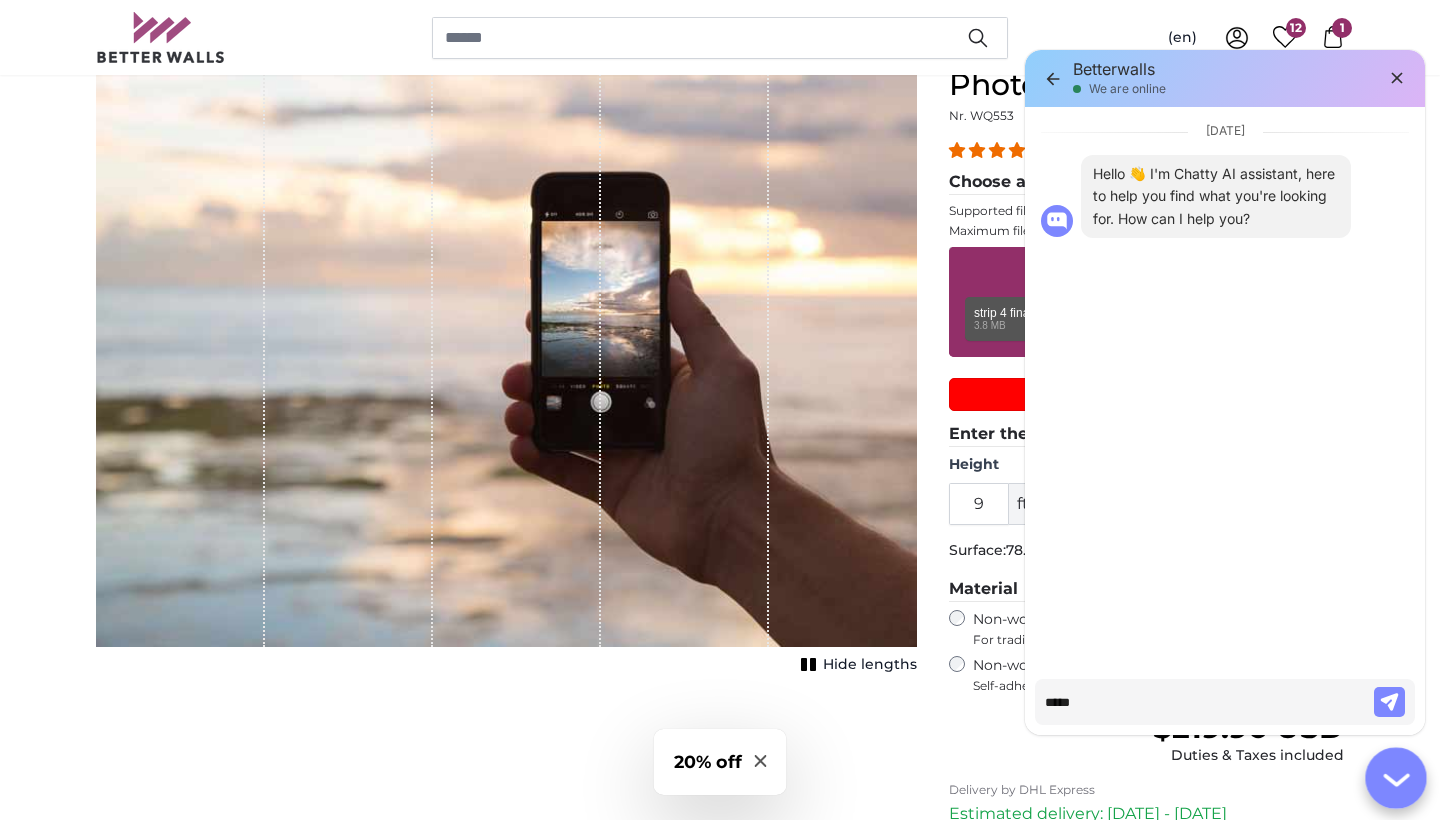 type on "******" 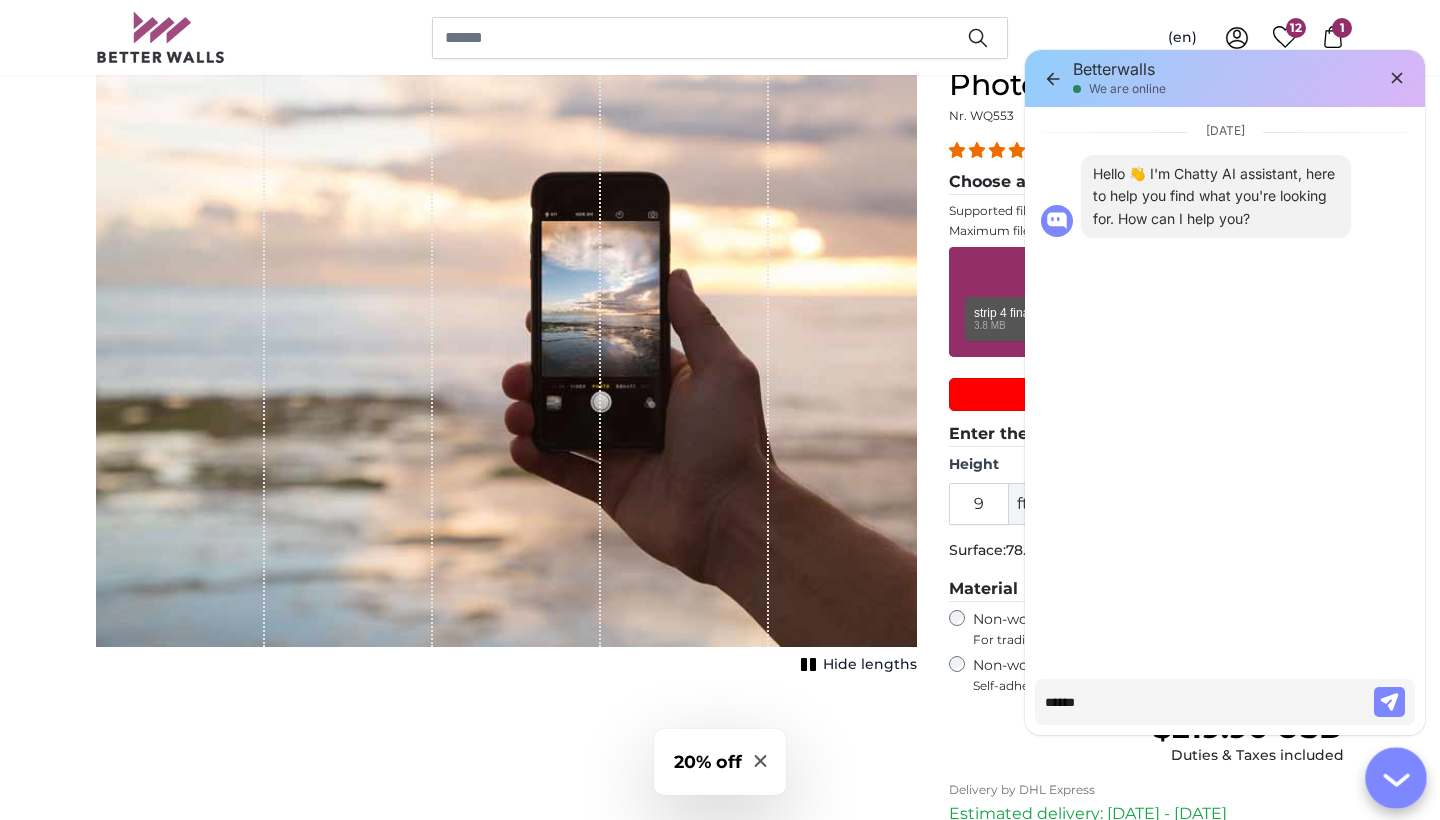 type on "*******" 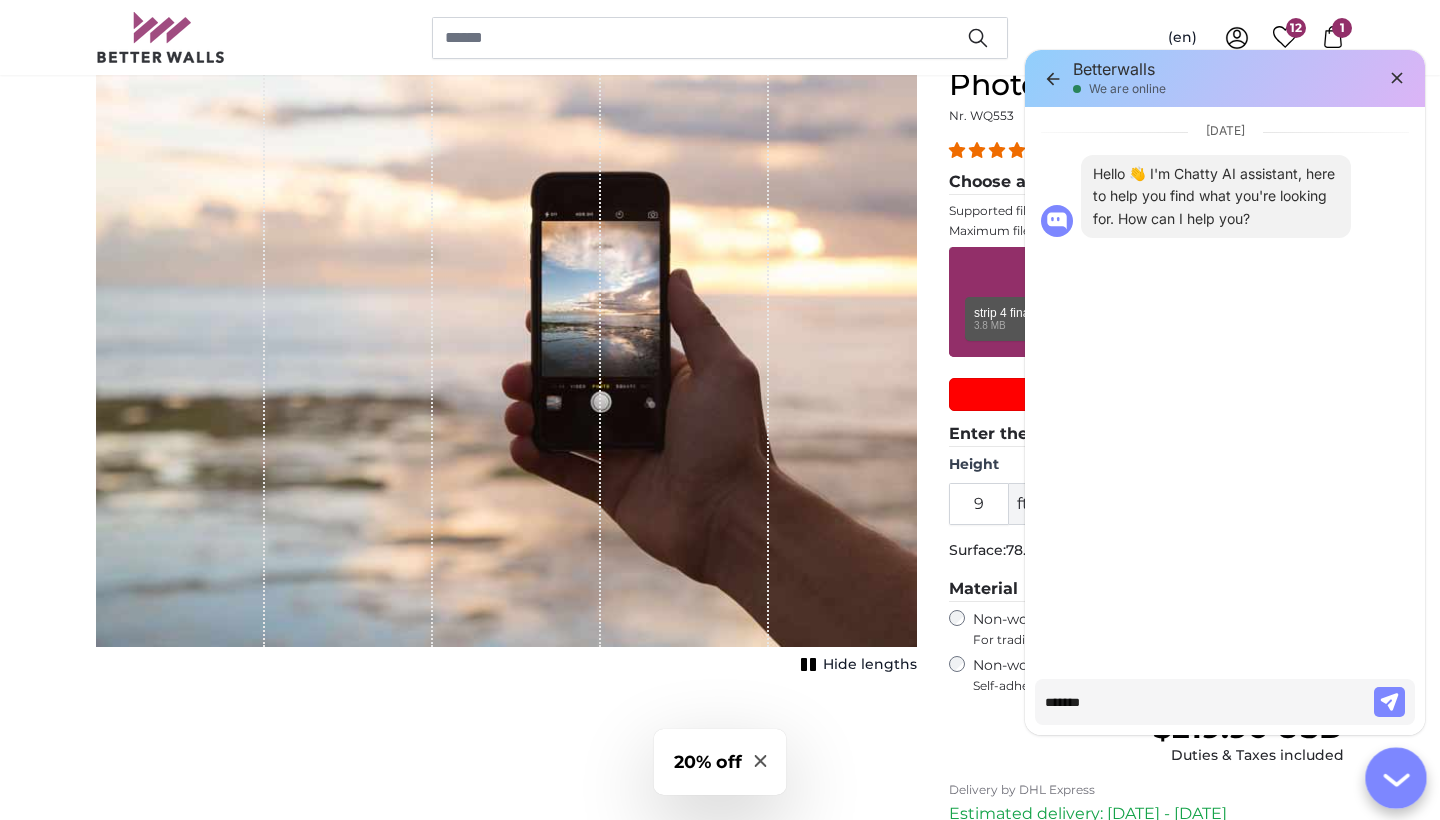 type on "*******" 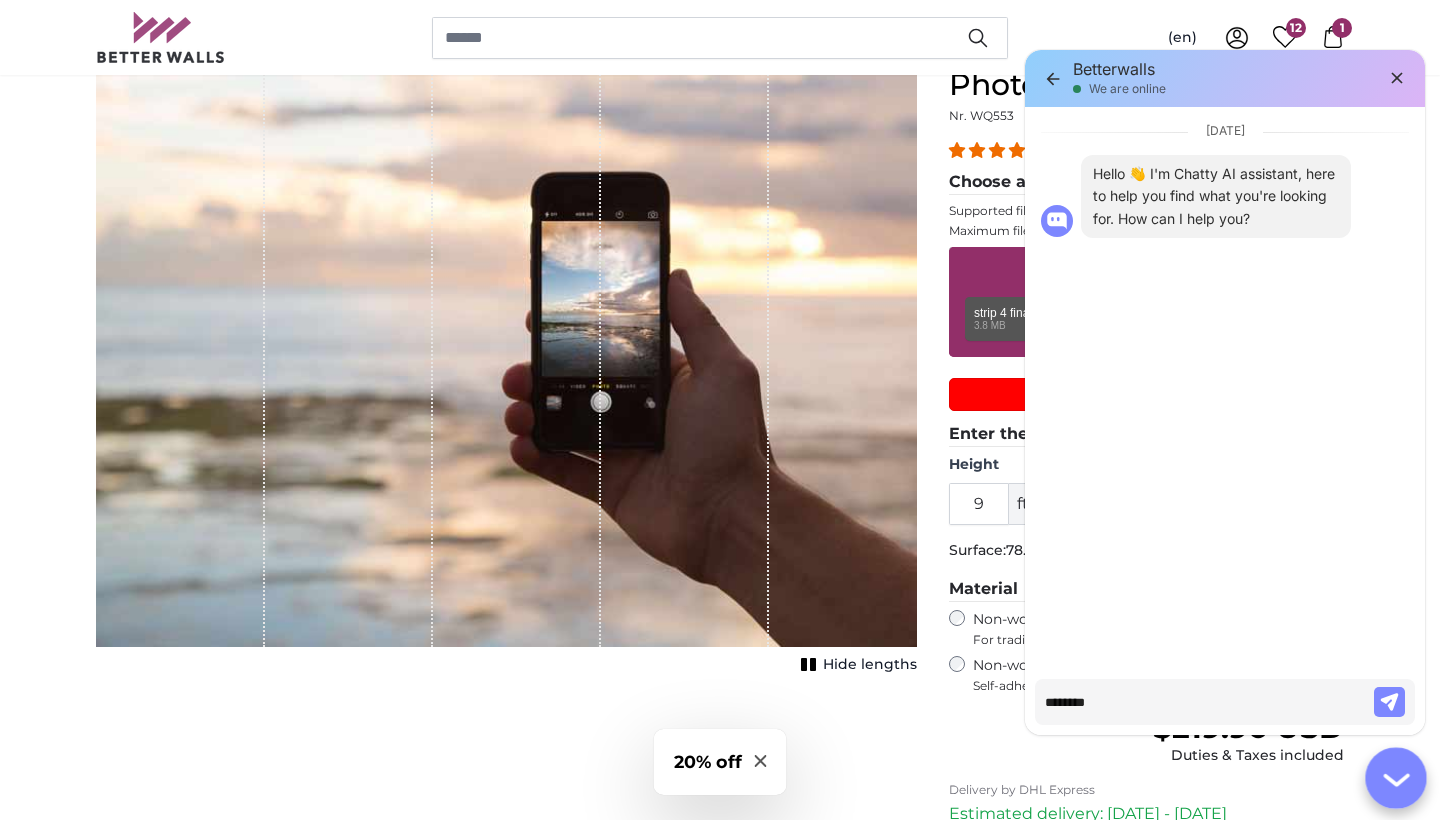 type on "*" 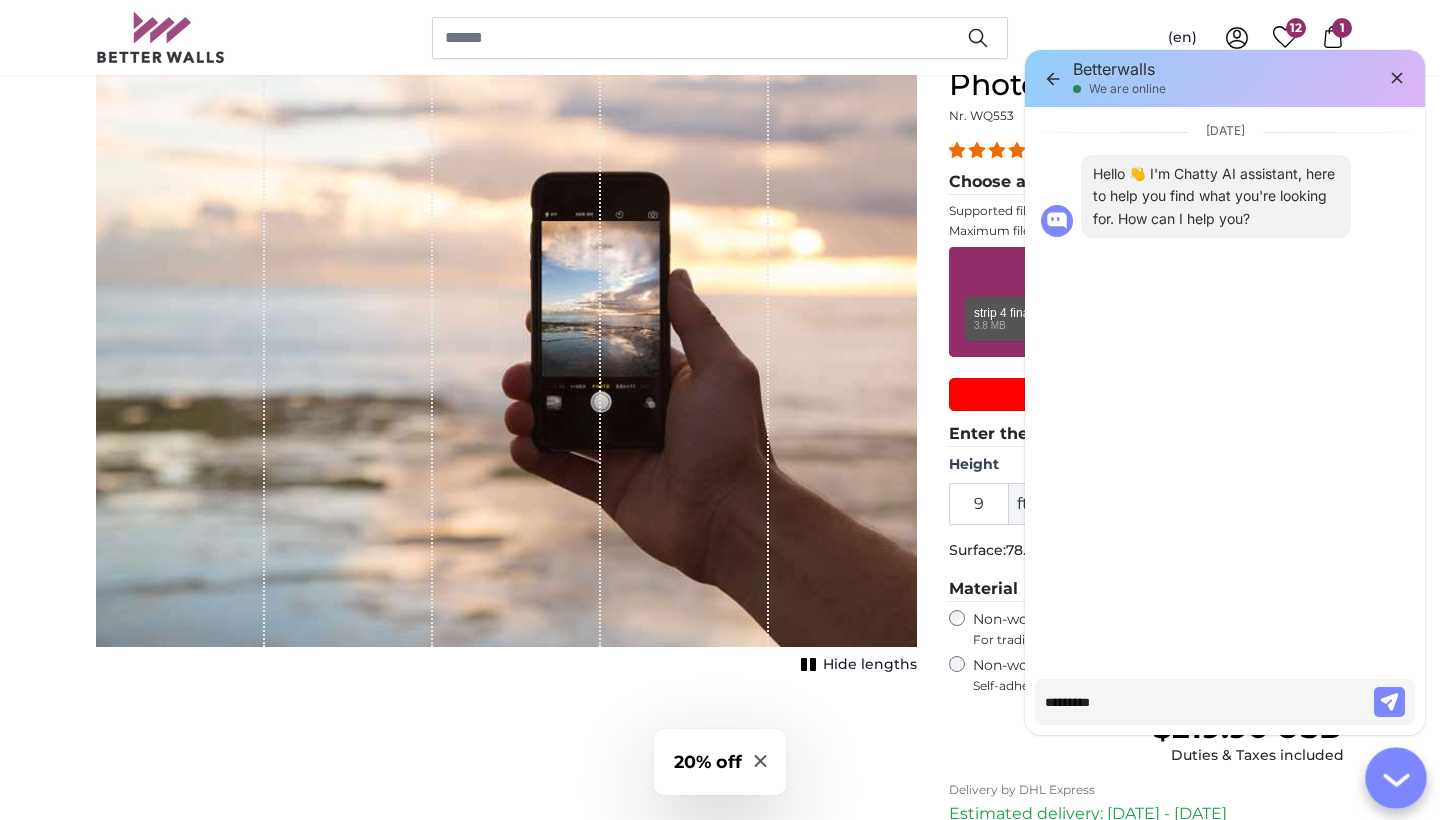 type on "**********" 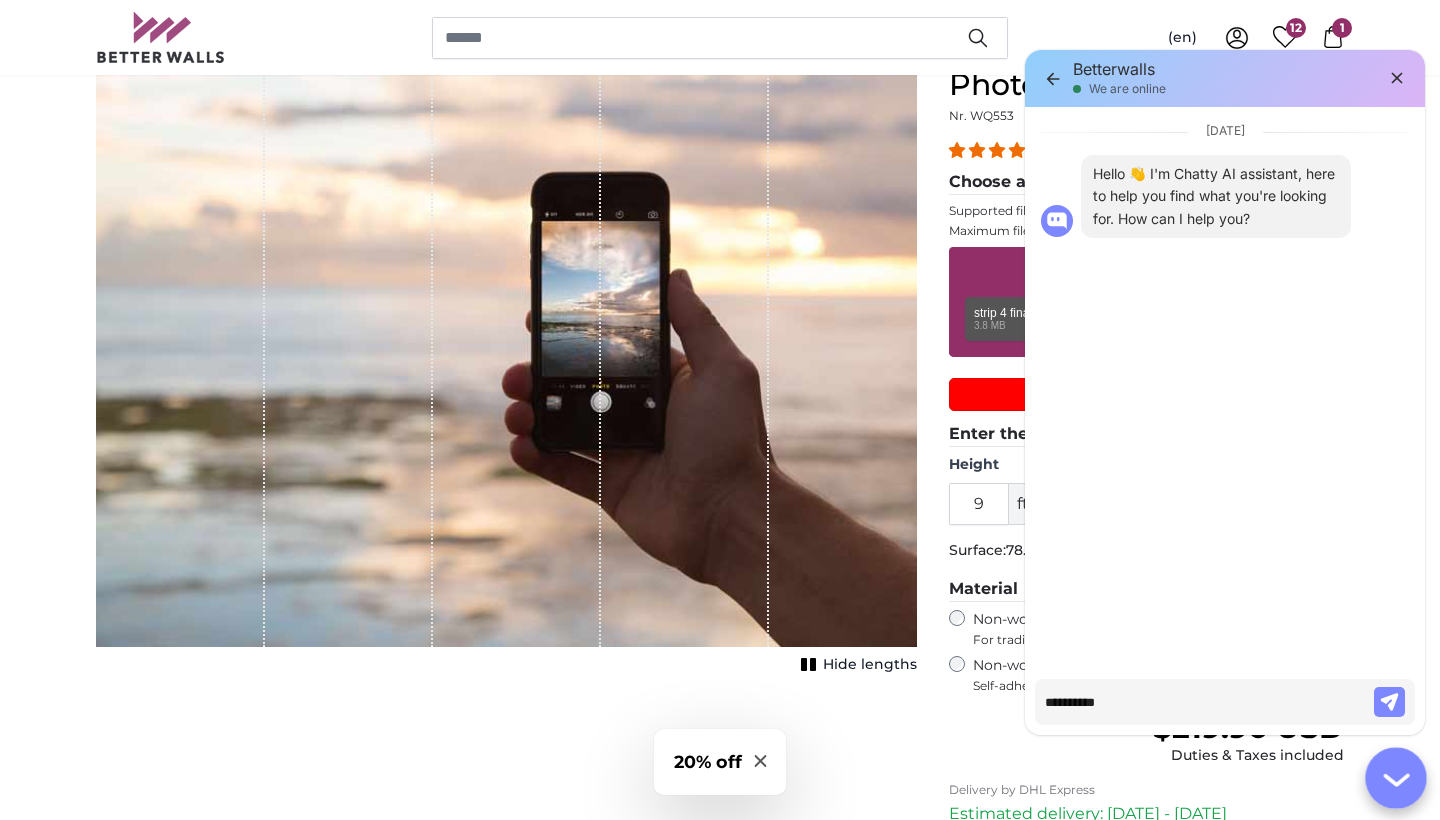 type on "**********" 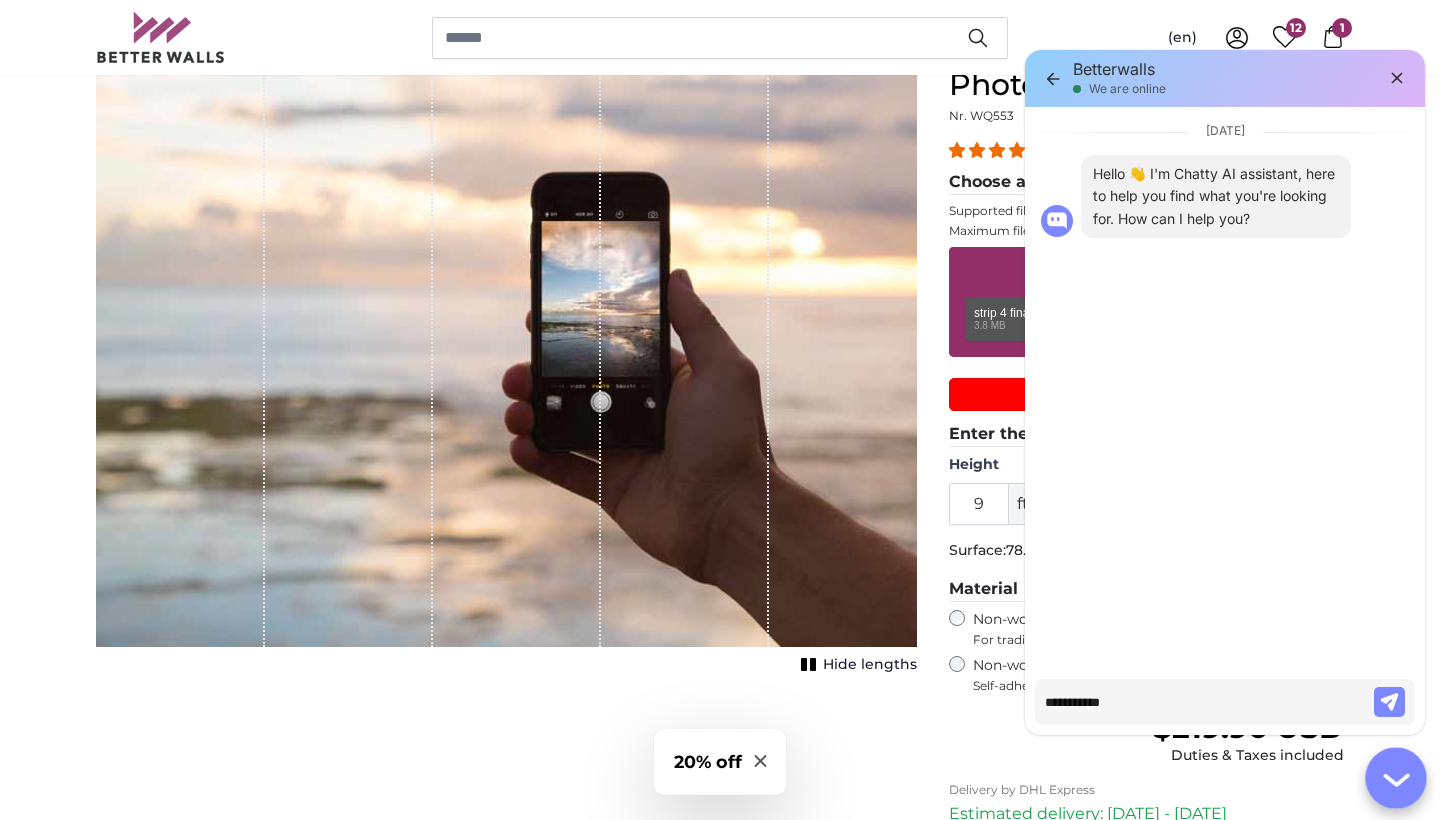 type on "**********" 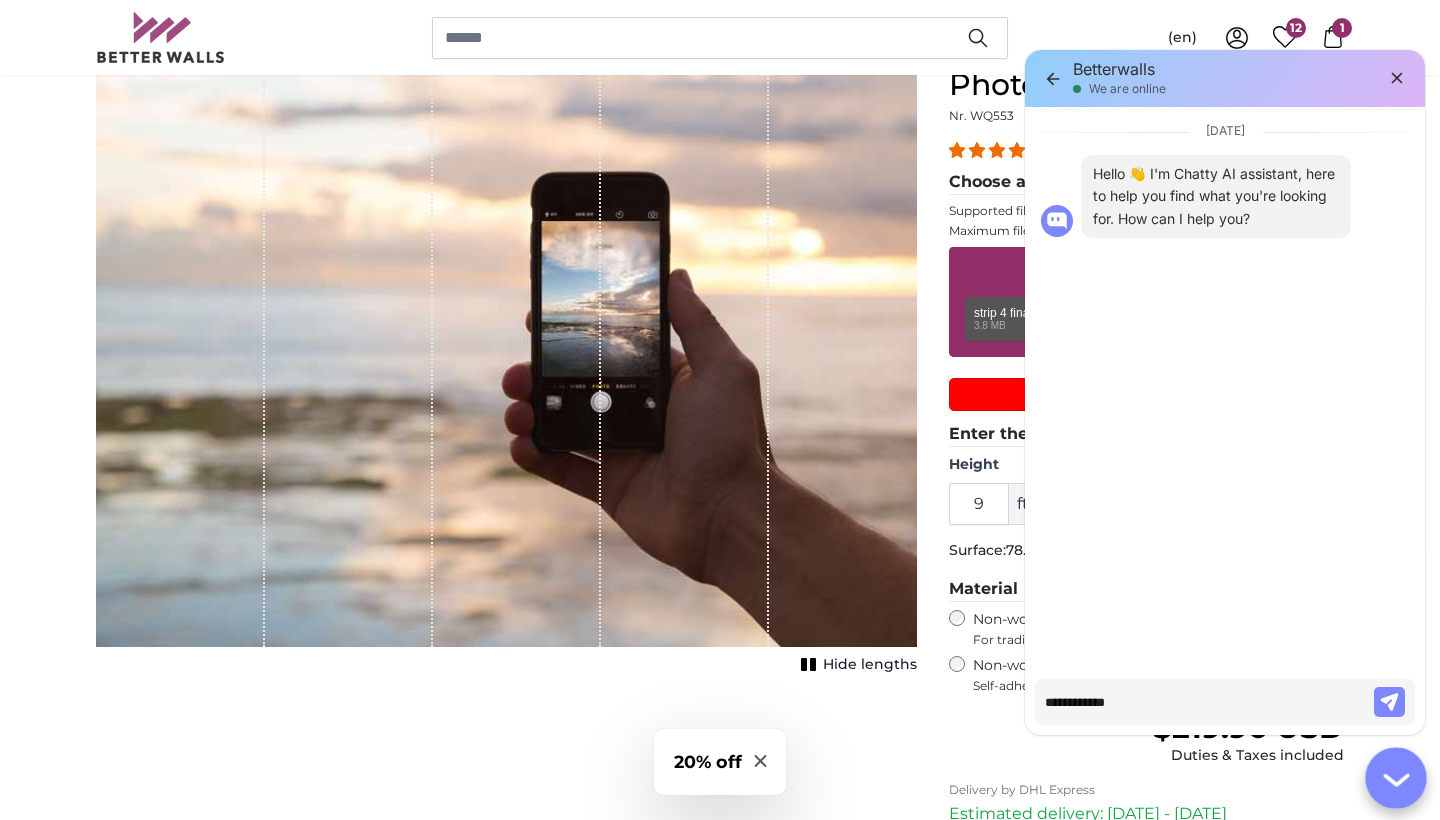 type on "**********" 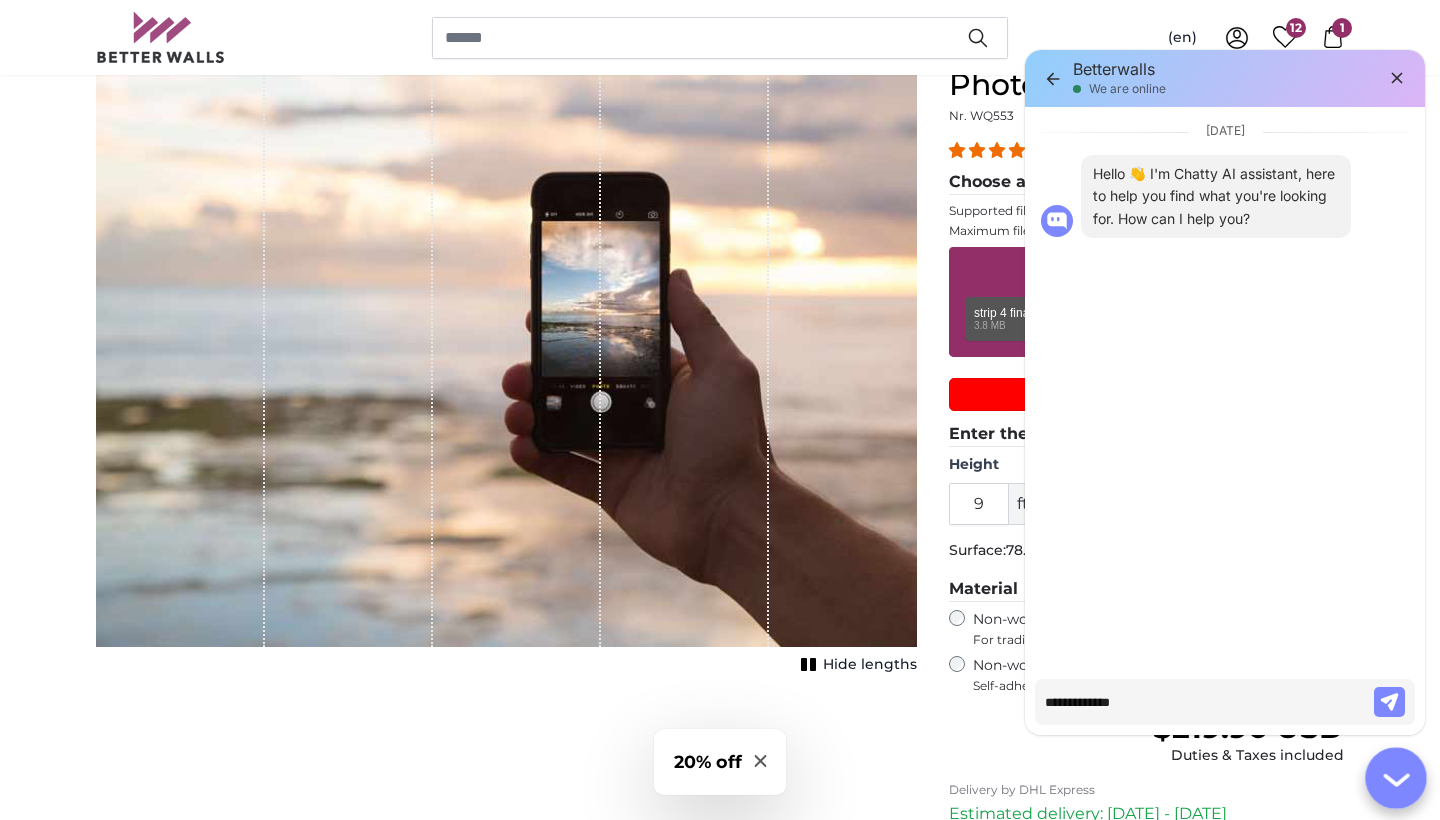 type on "**********" 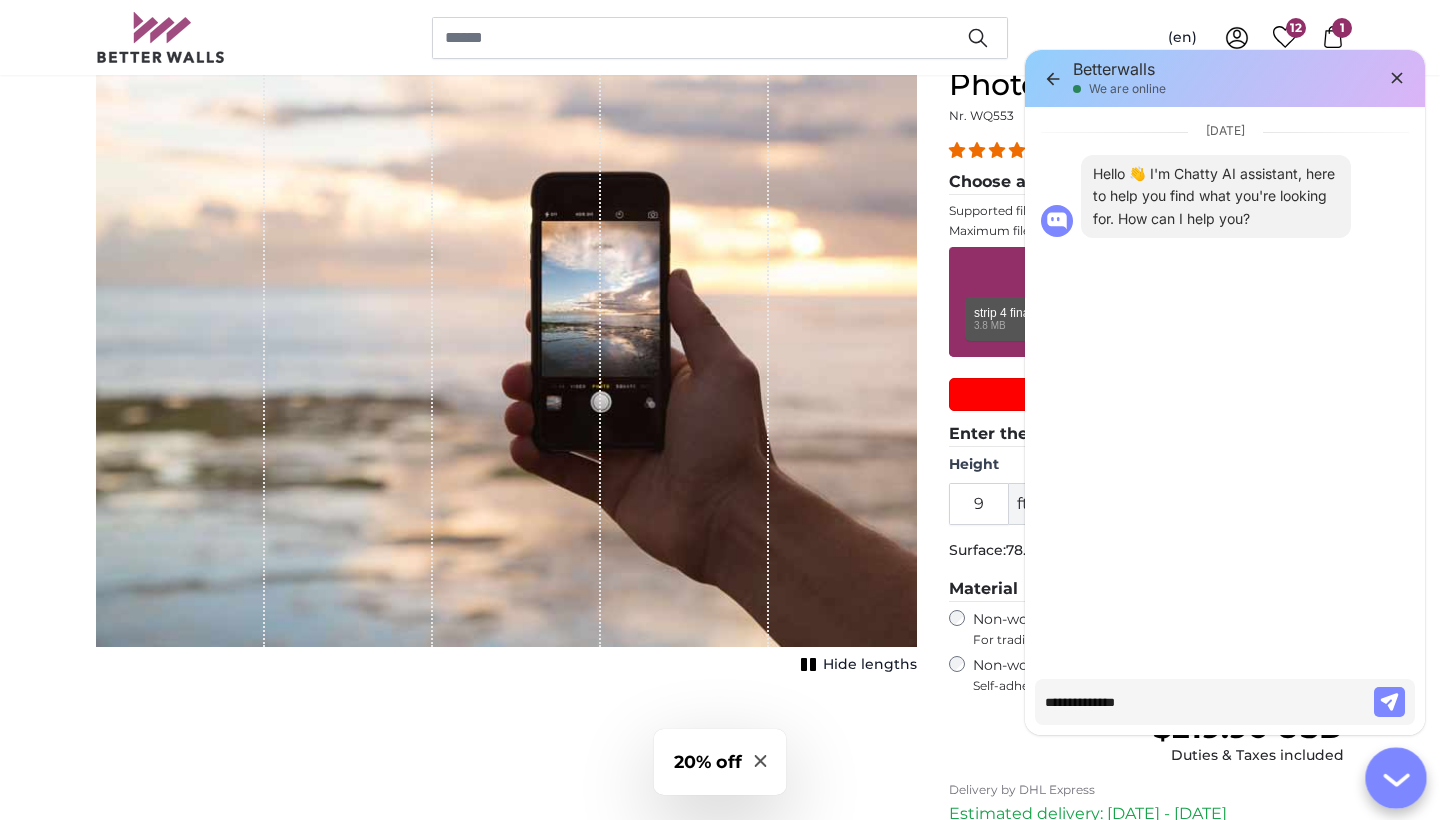 type on "*" 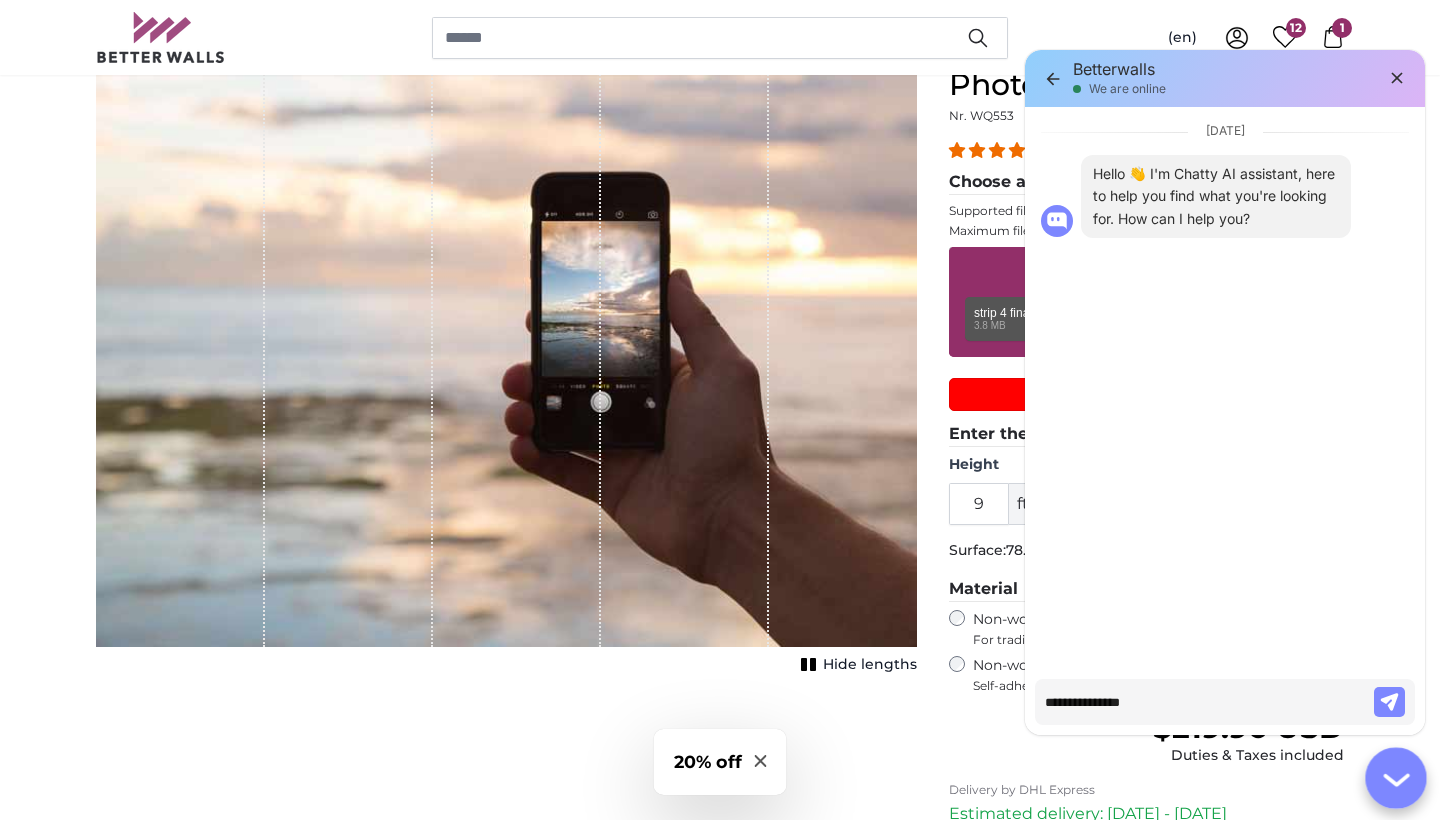 type on "**********" 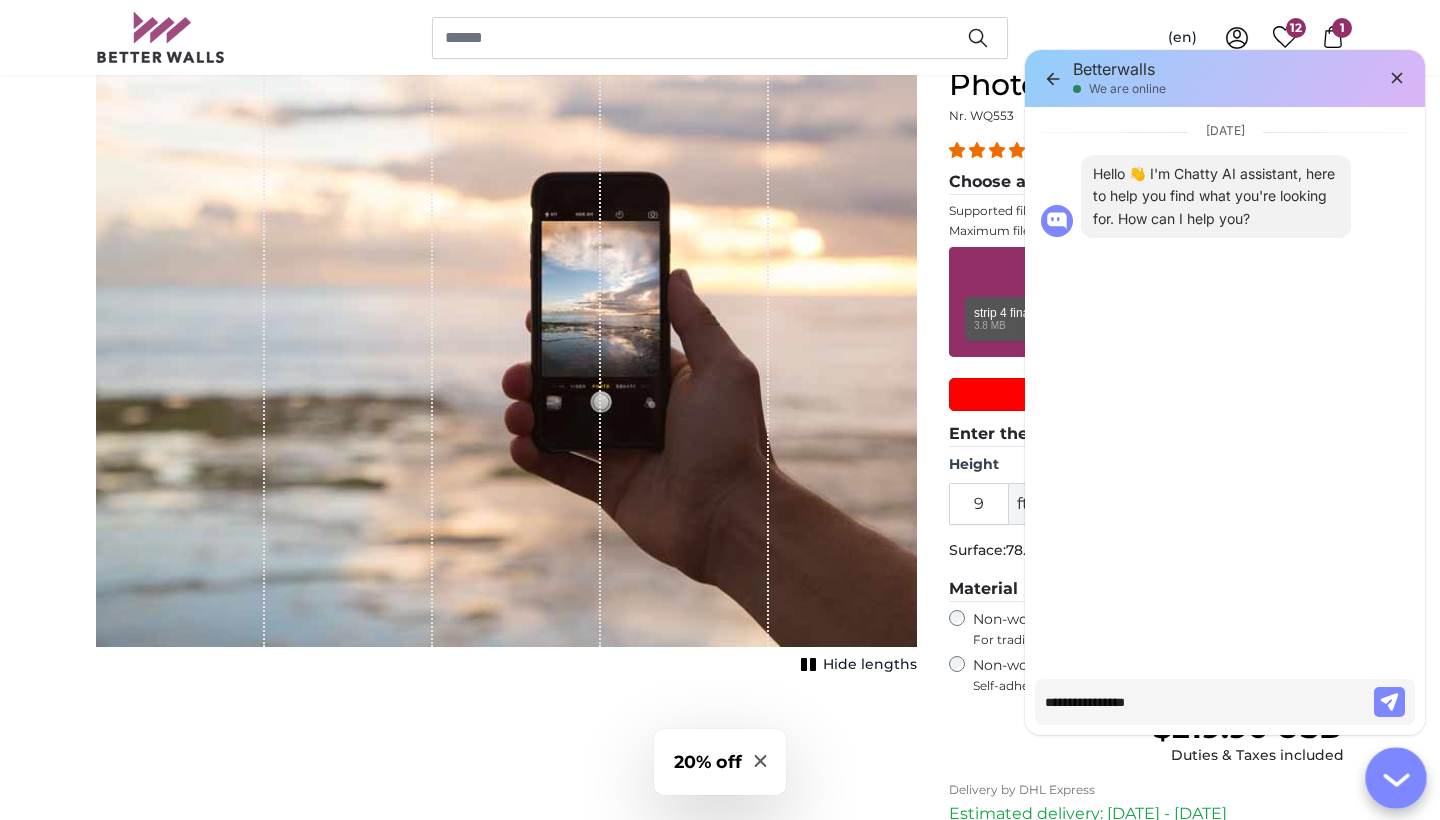 type on "**********" 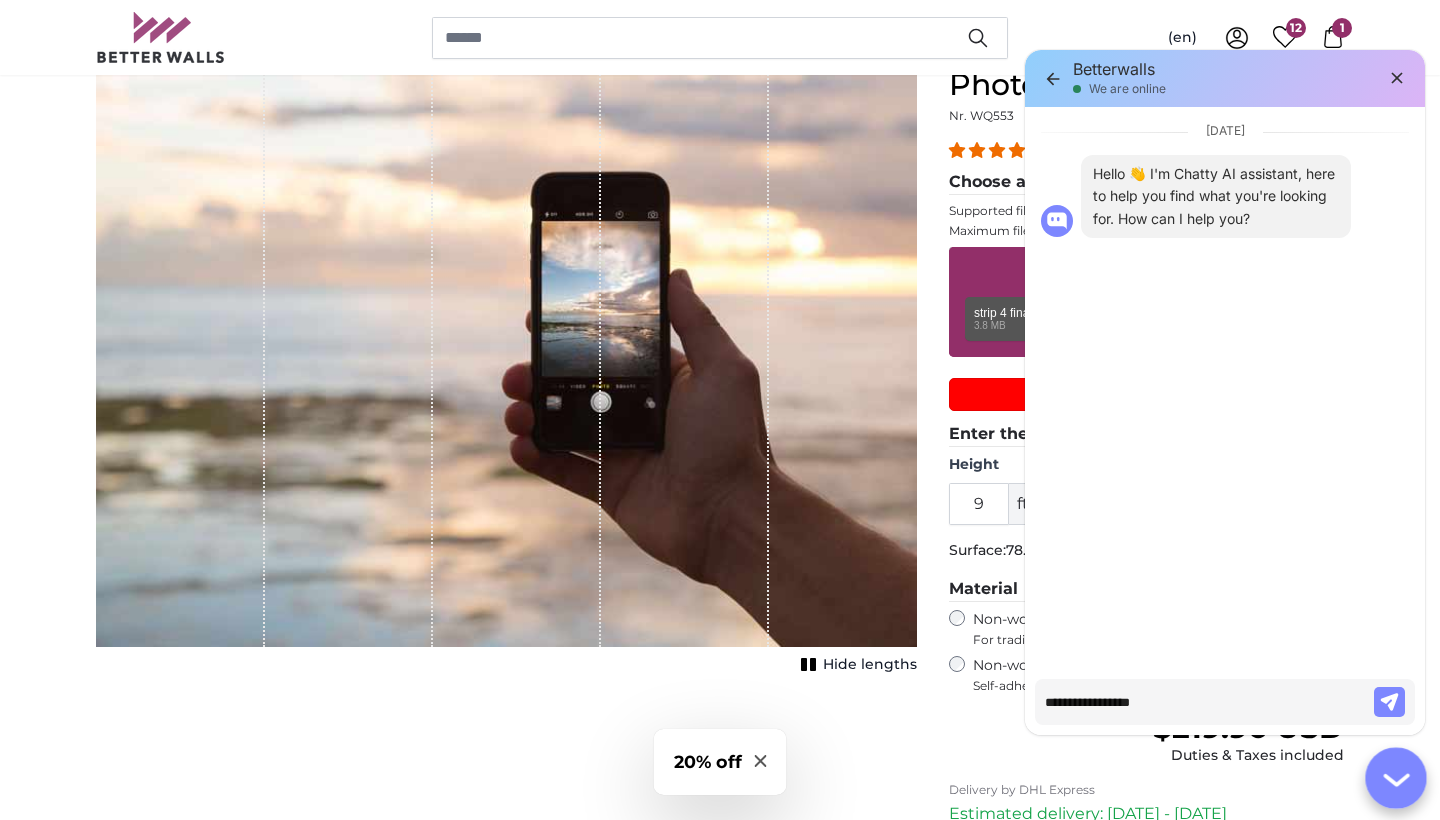 type on "**********" 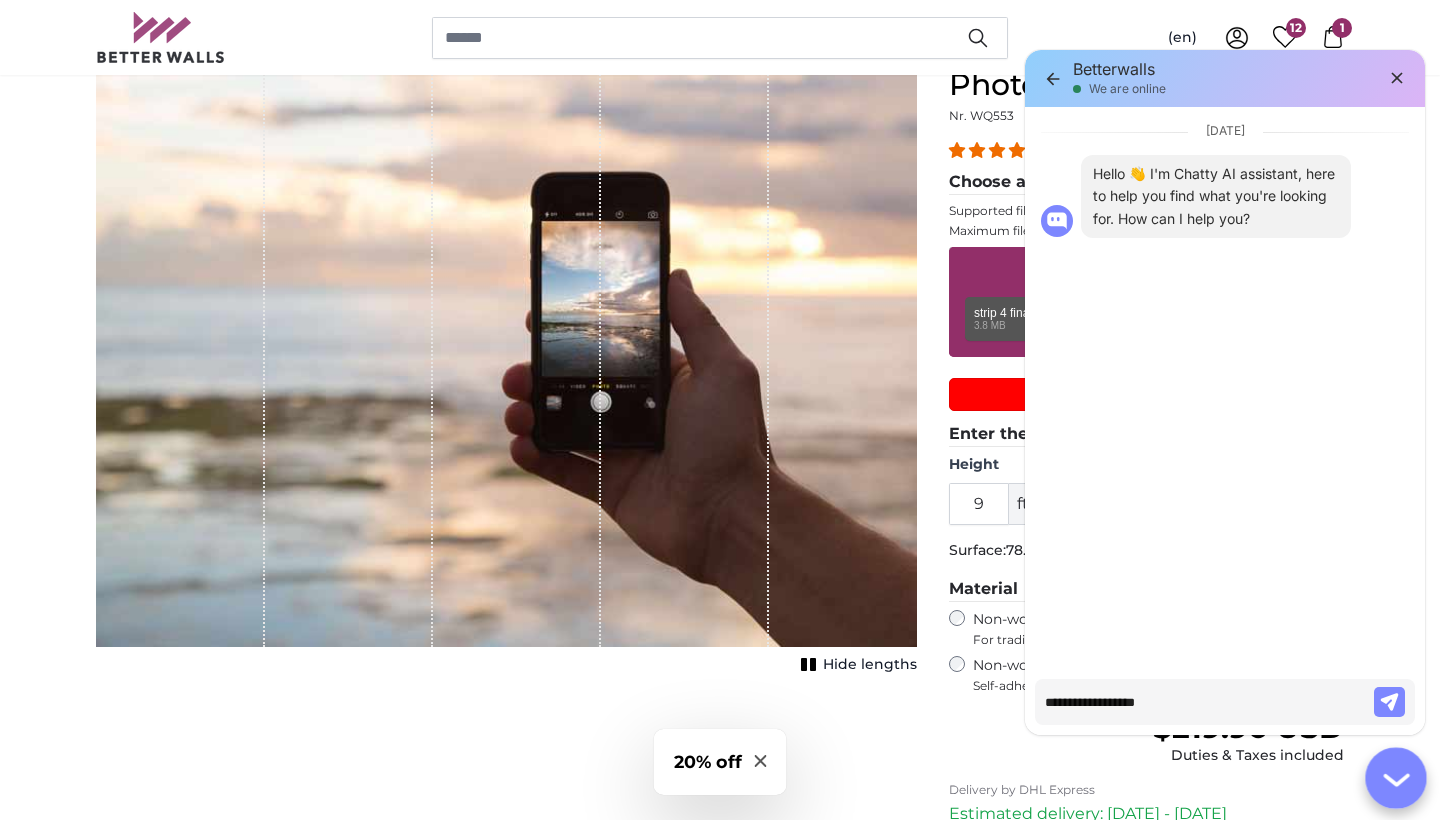 type on "*" 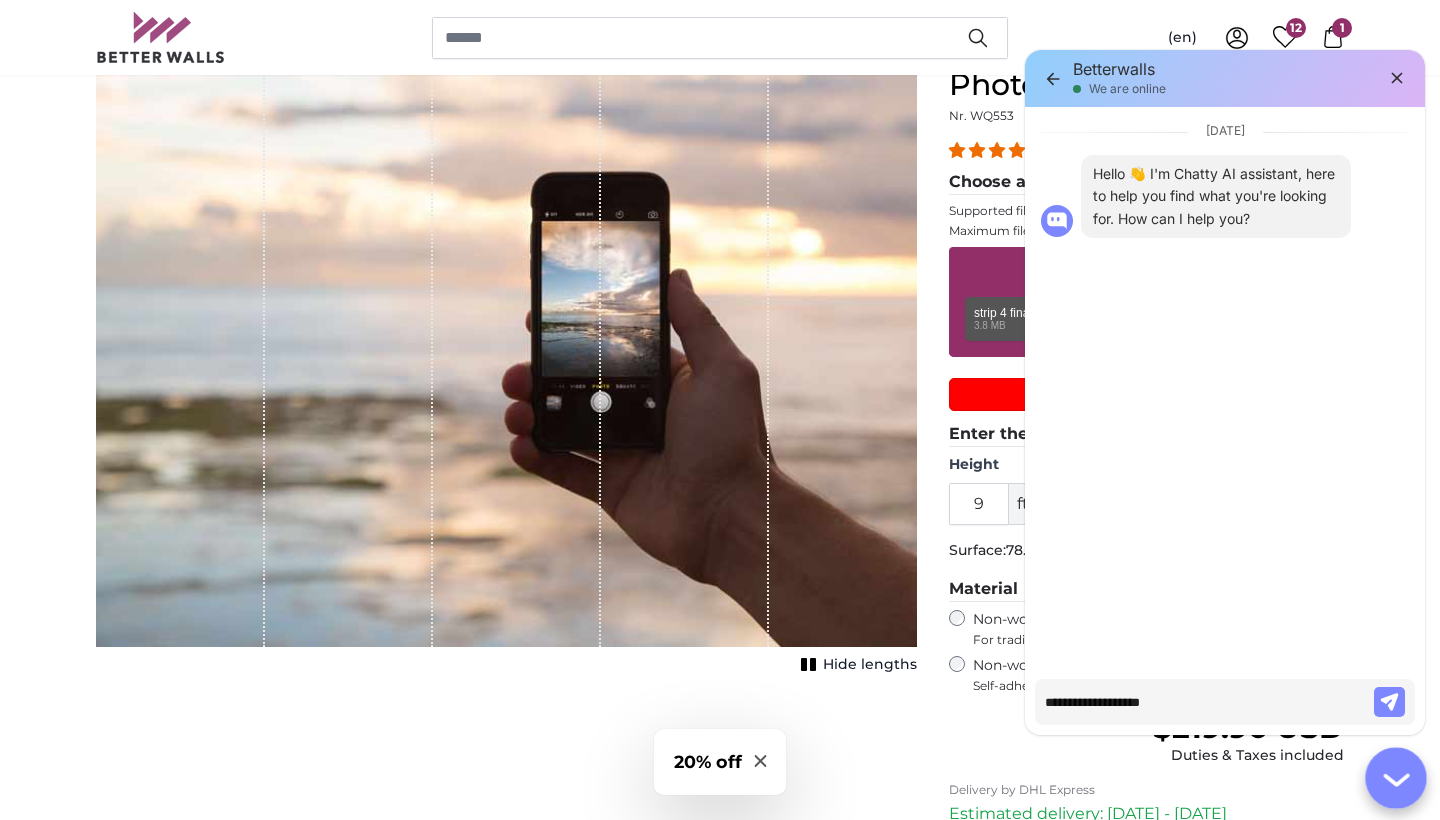 type on "**********" 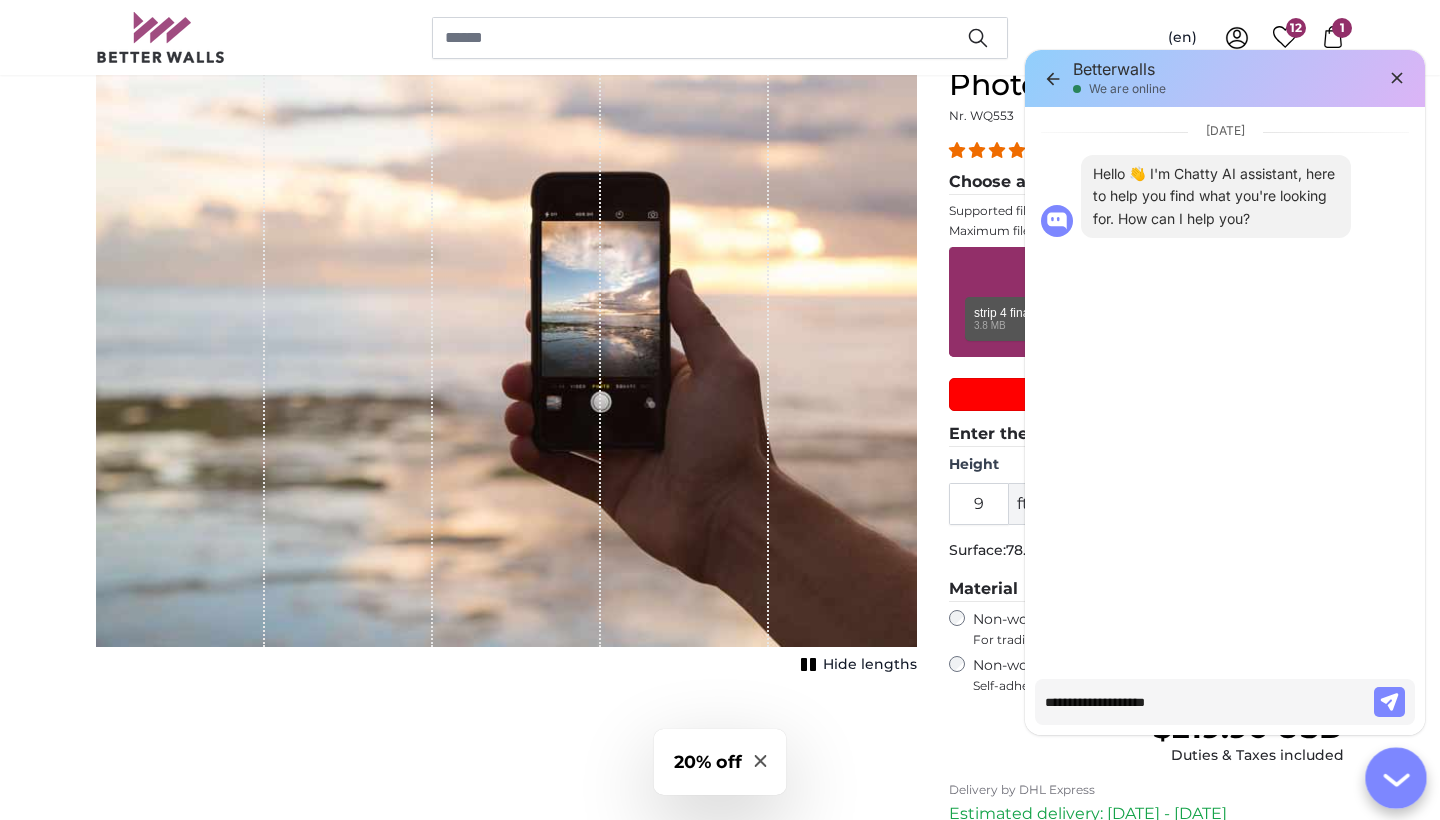 type on "**********" 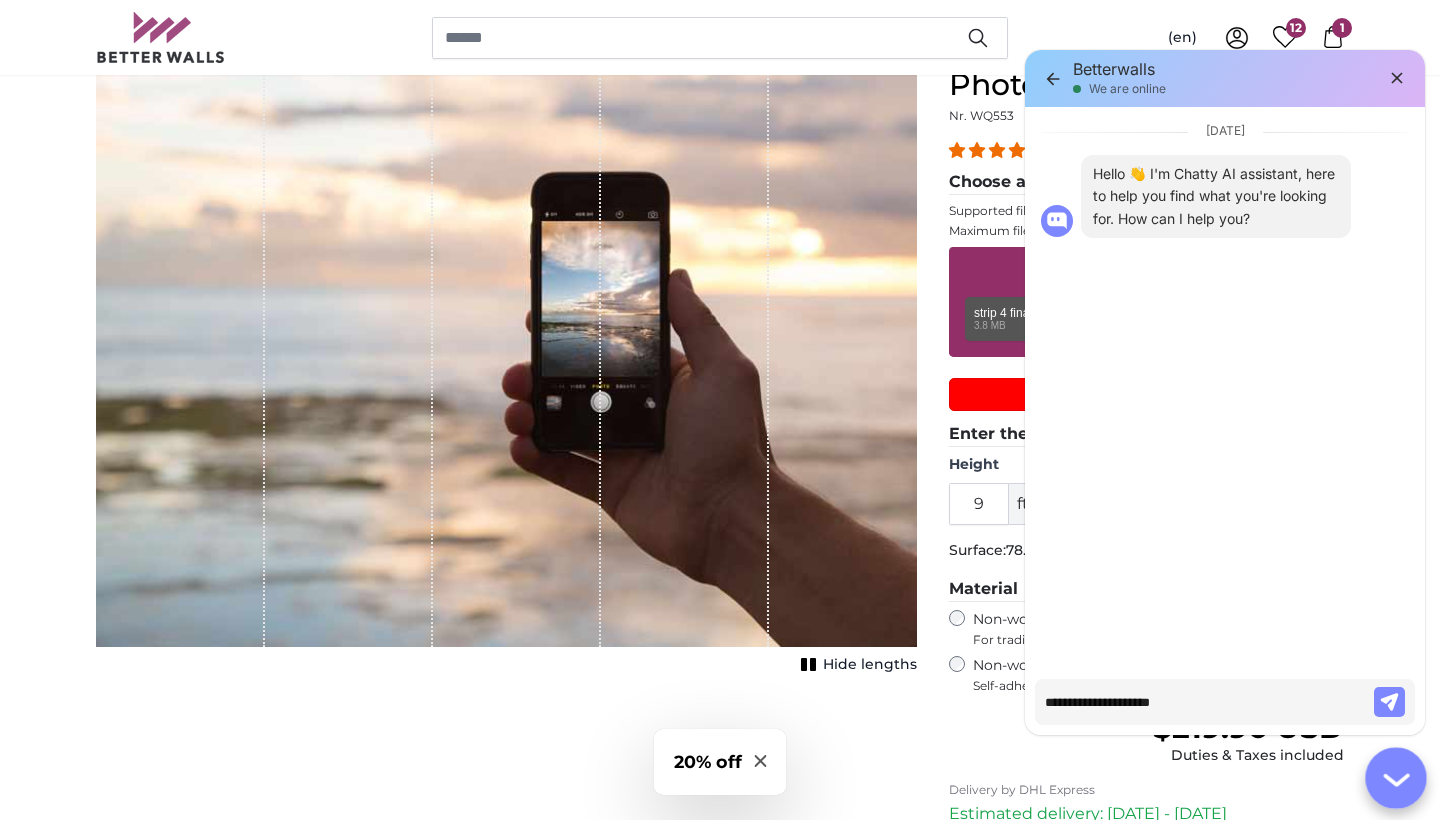 type on "**********" 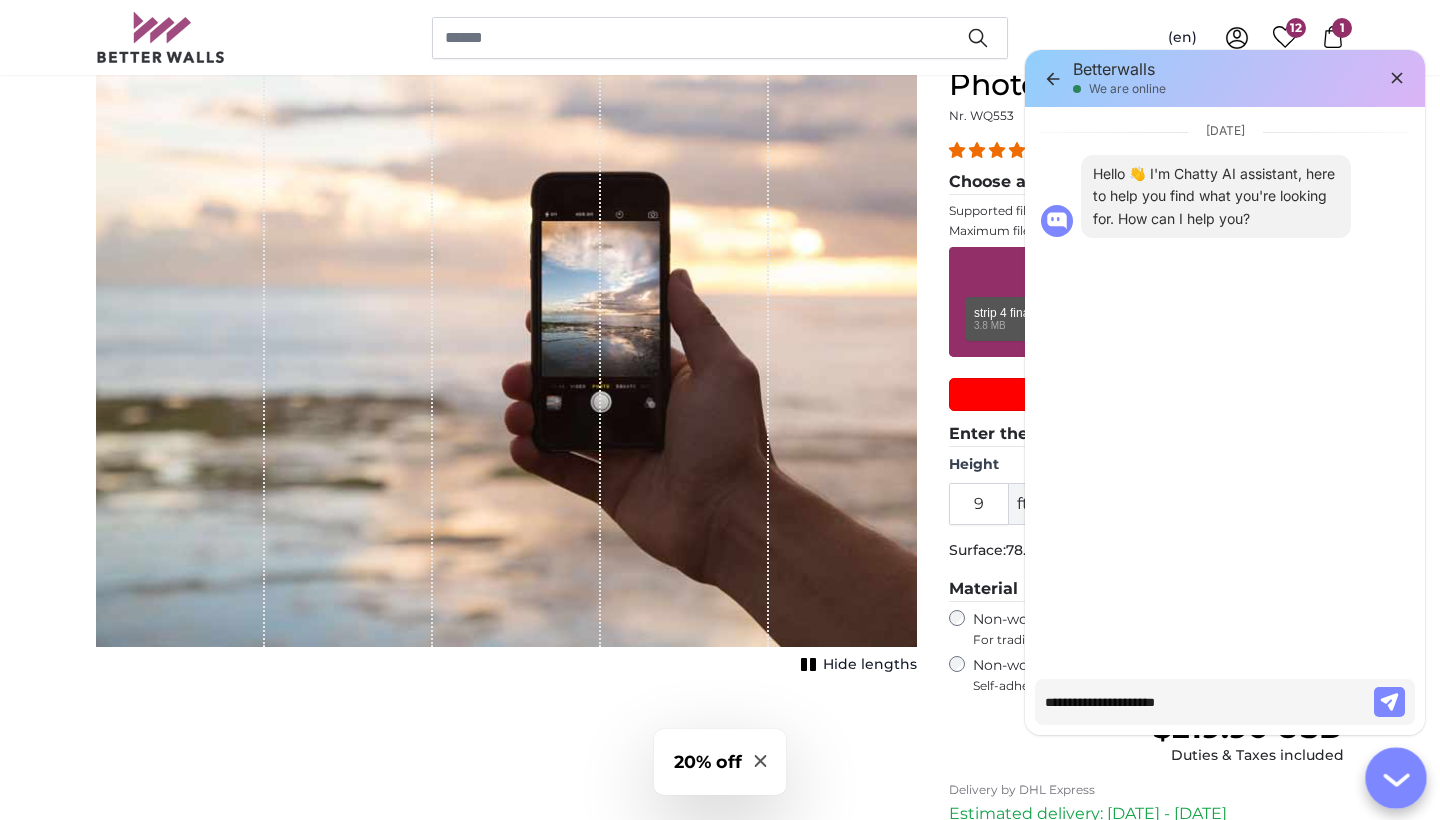 type on "**********" 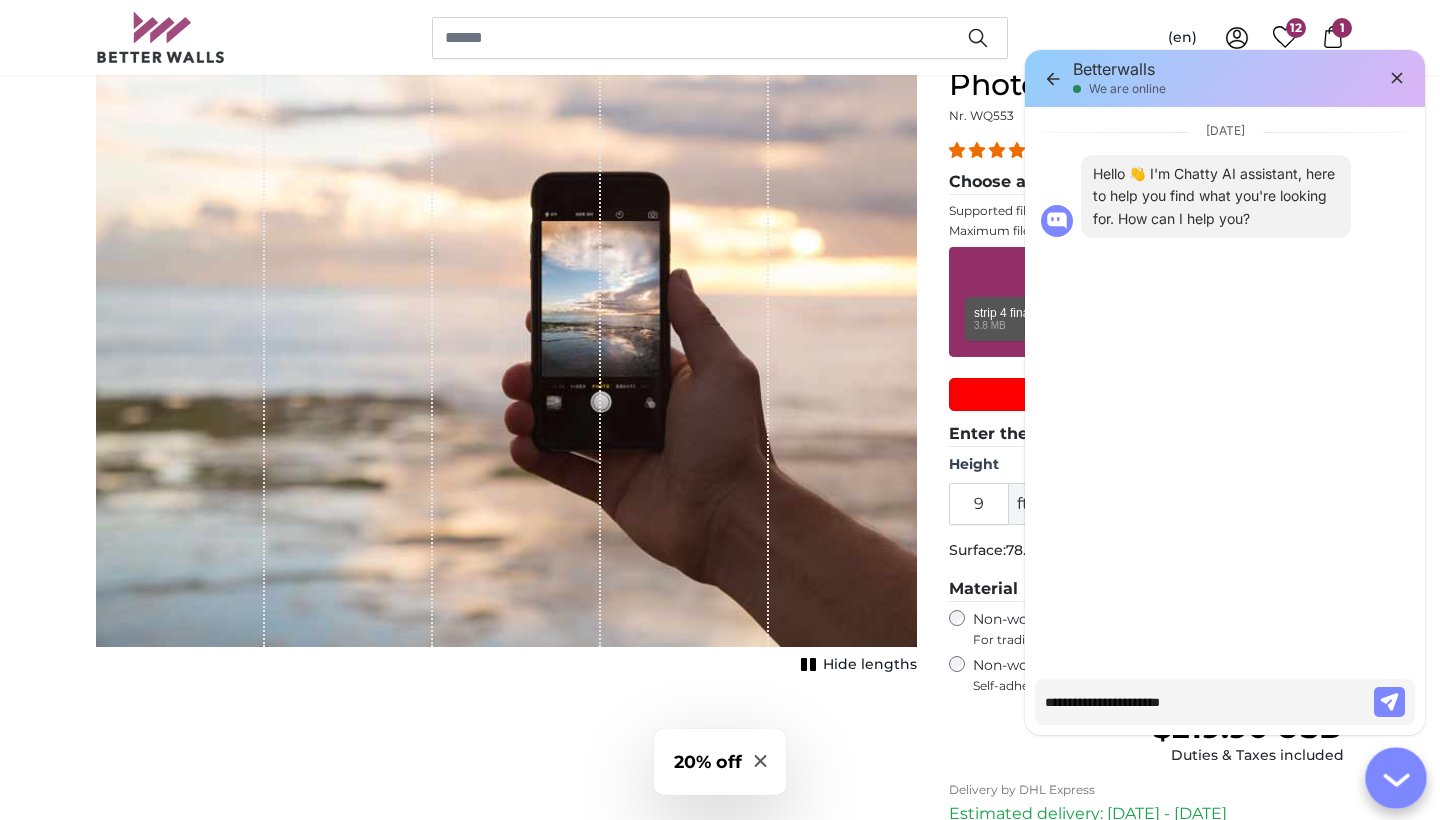 type on "**********" 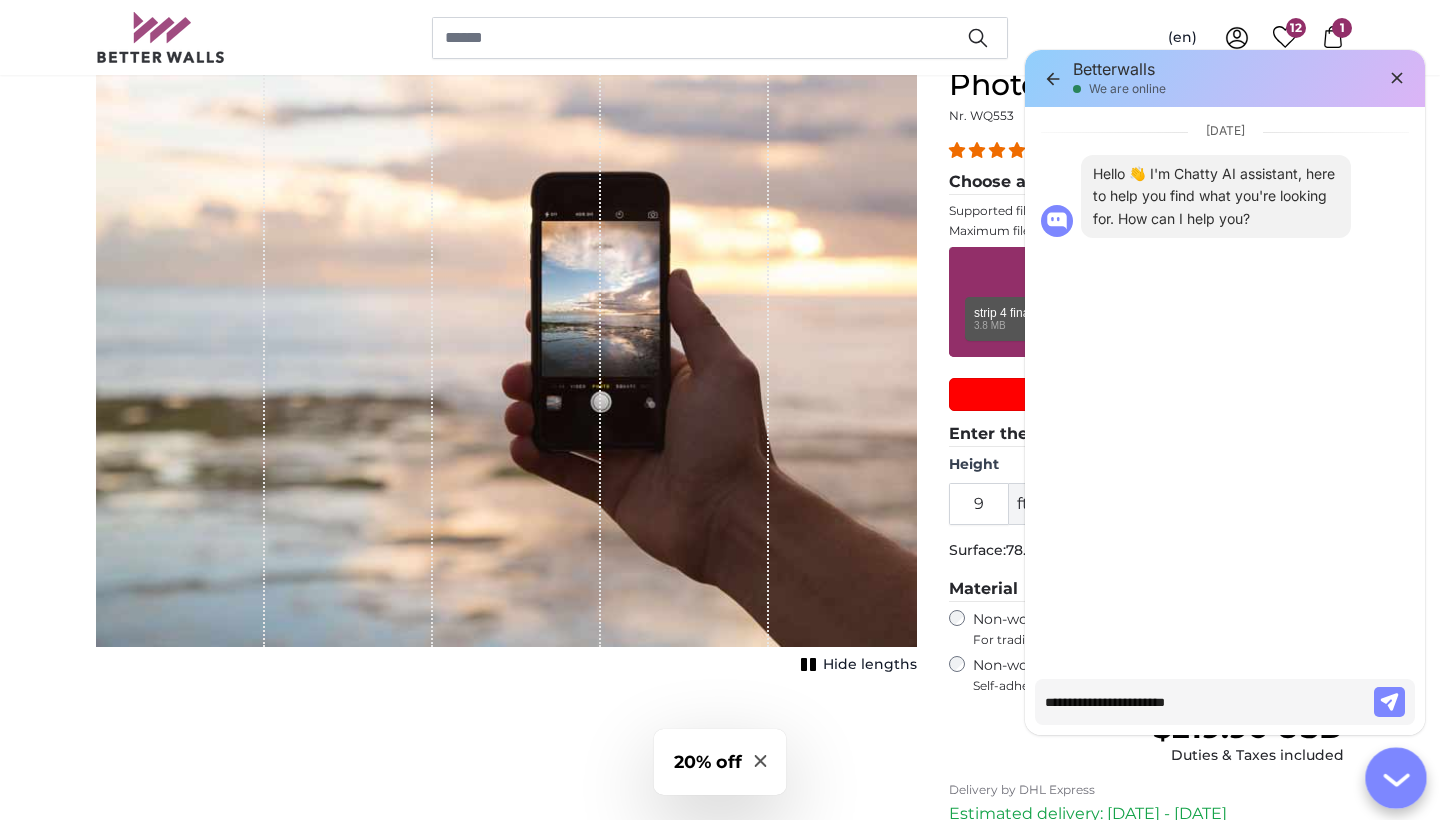 type 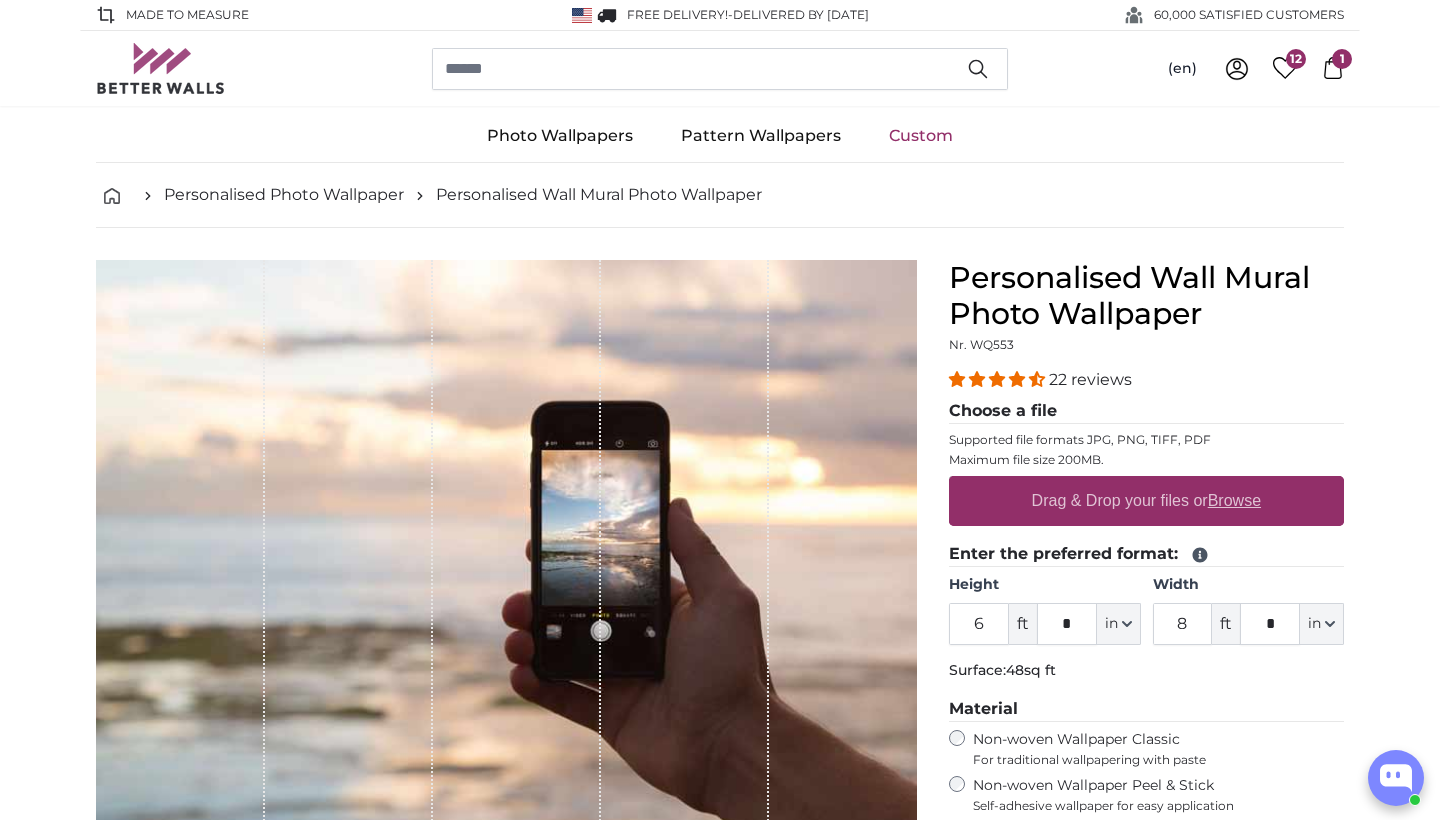 scroll, scrollTop: 0, scrollLeft: 0, axis: both 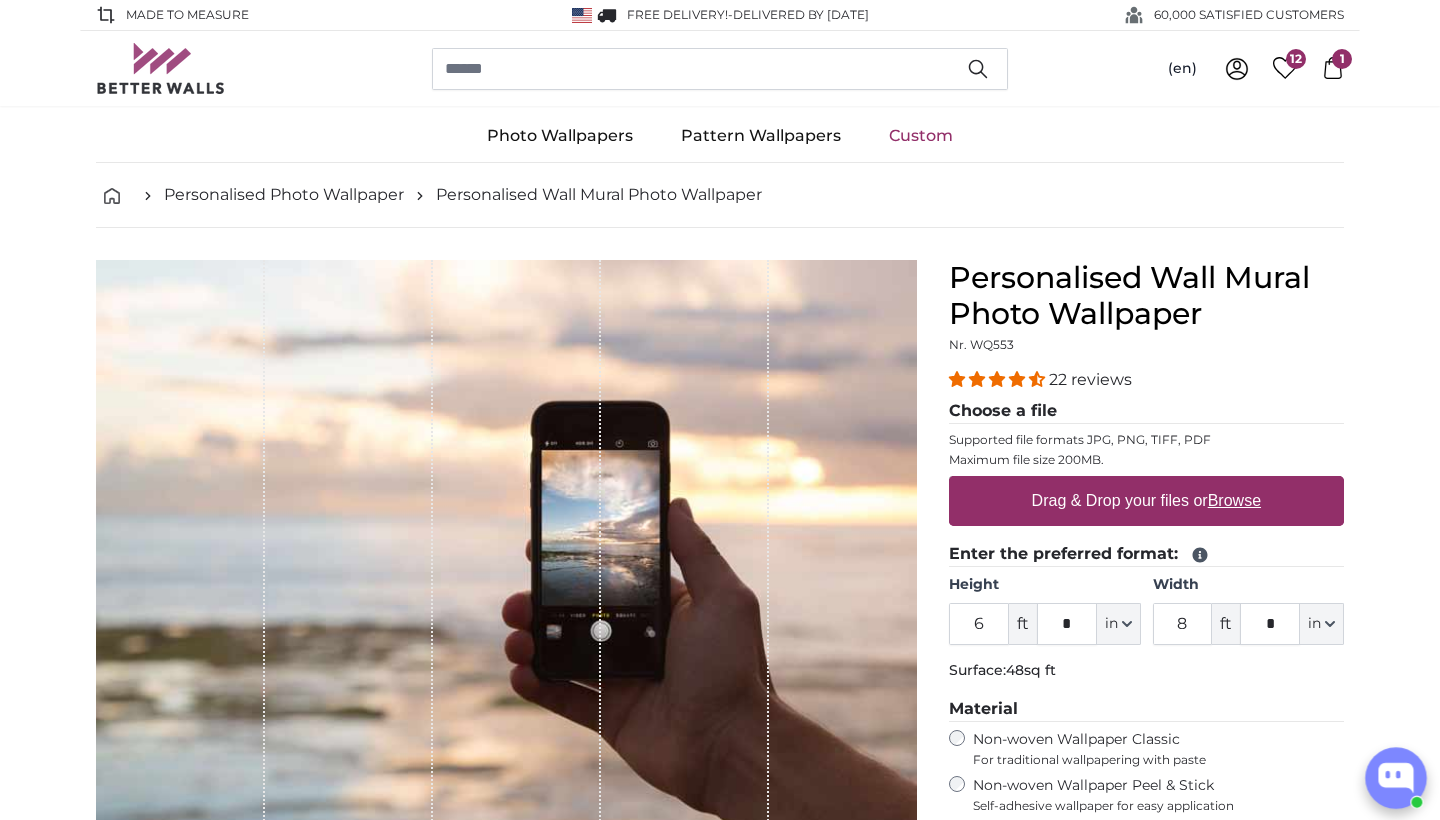 click 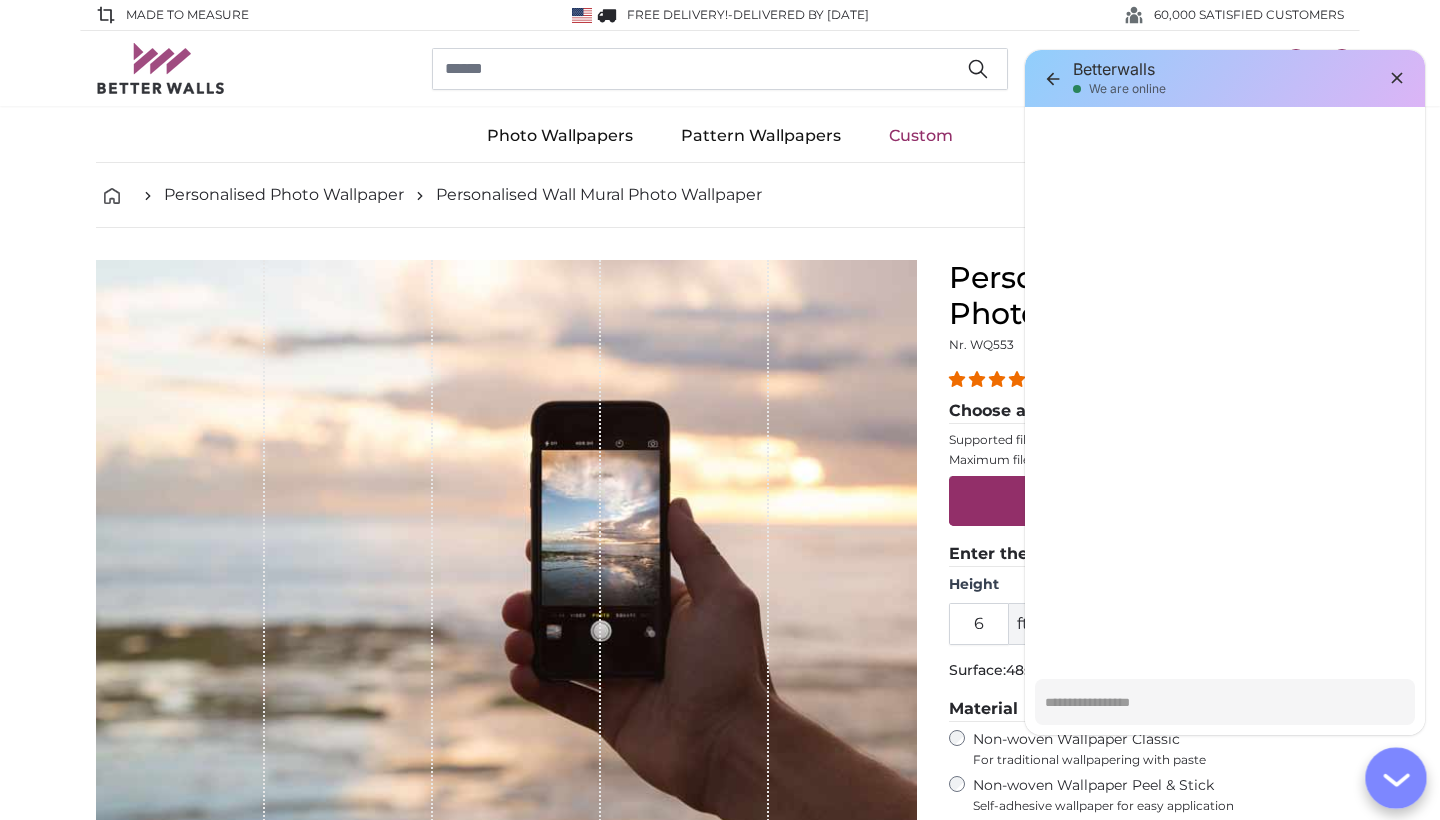 type on "*" 